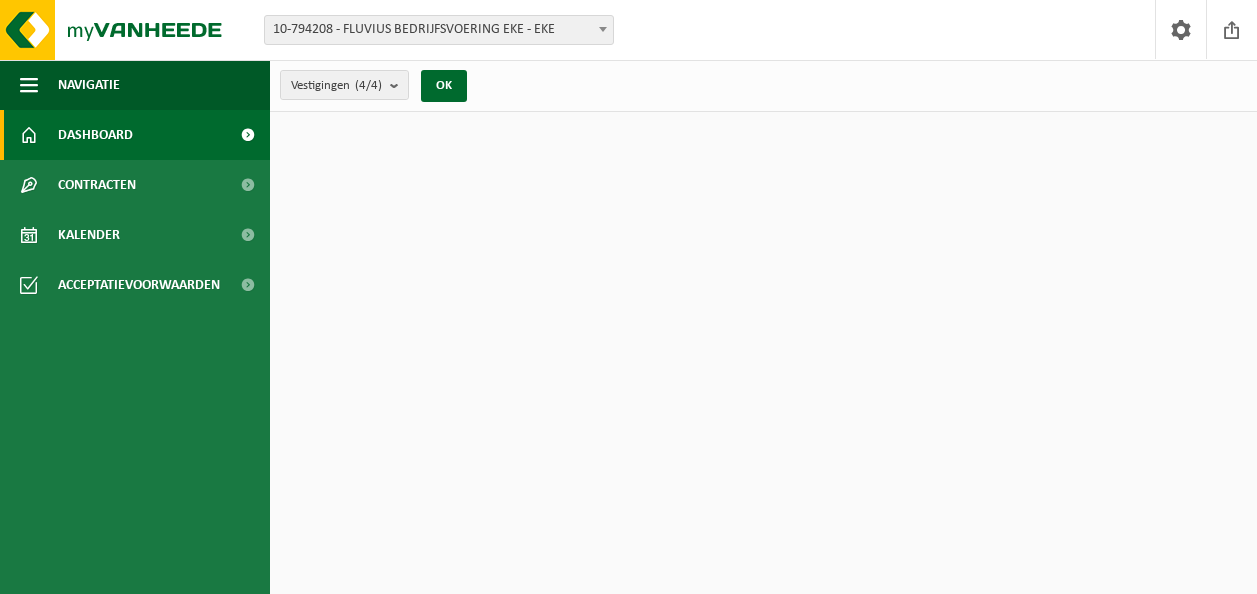 scroll, scrollTop: 0, scrollLeft: 0, axis: both 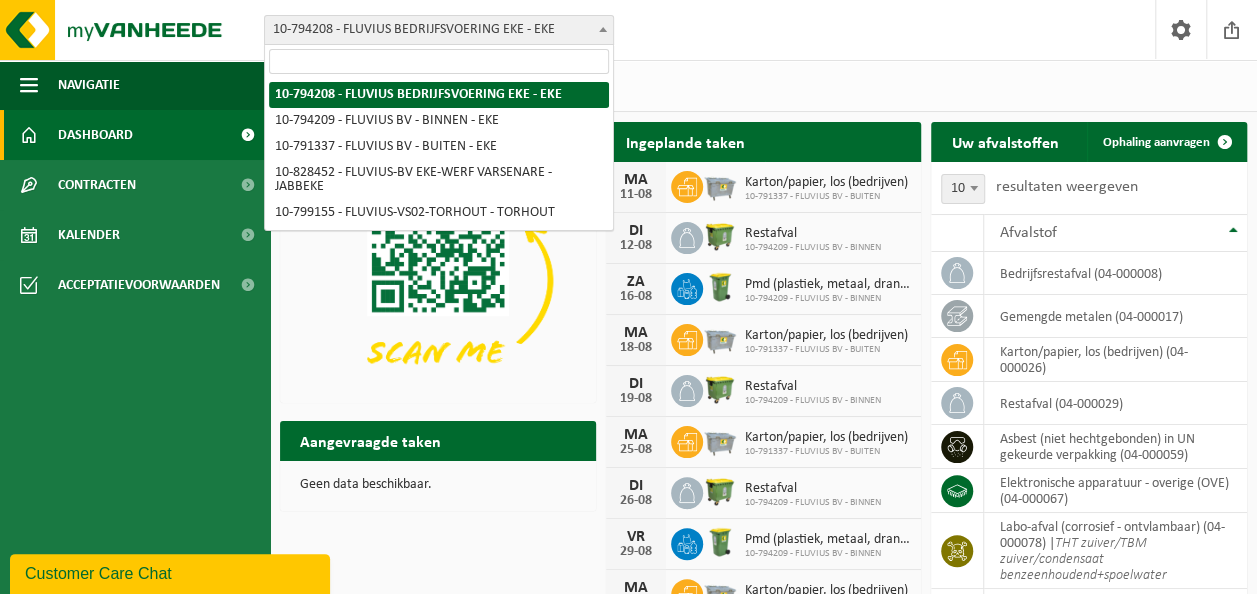 click at bounding box center [603, 29] 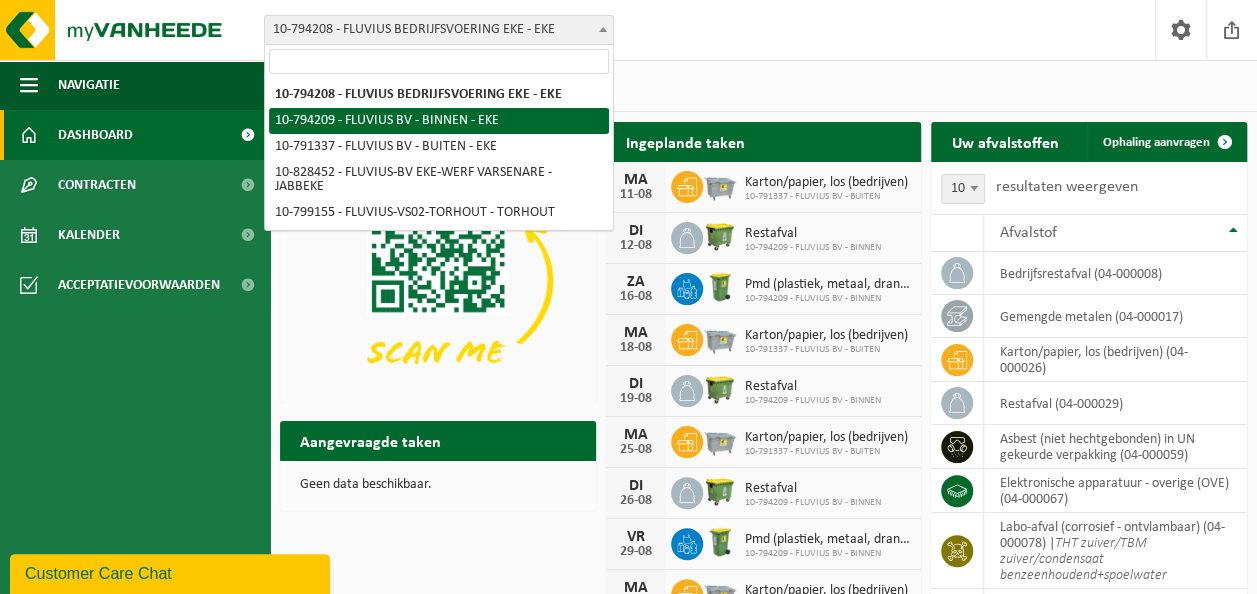 select on "30991" 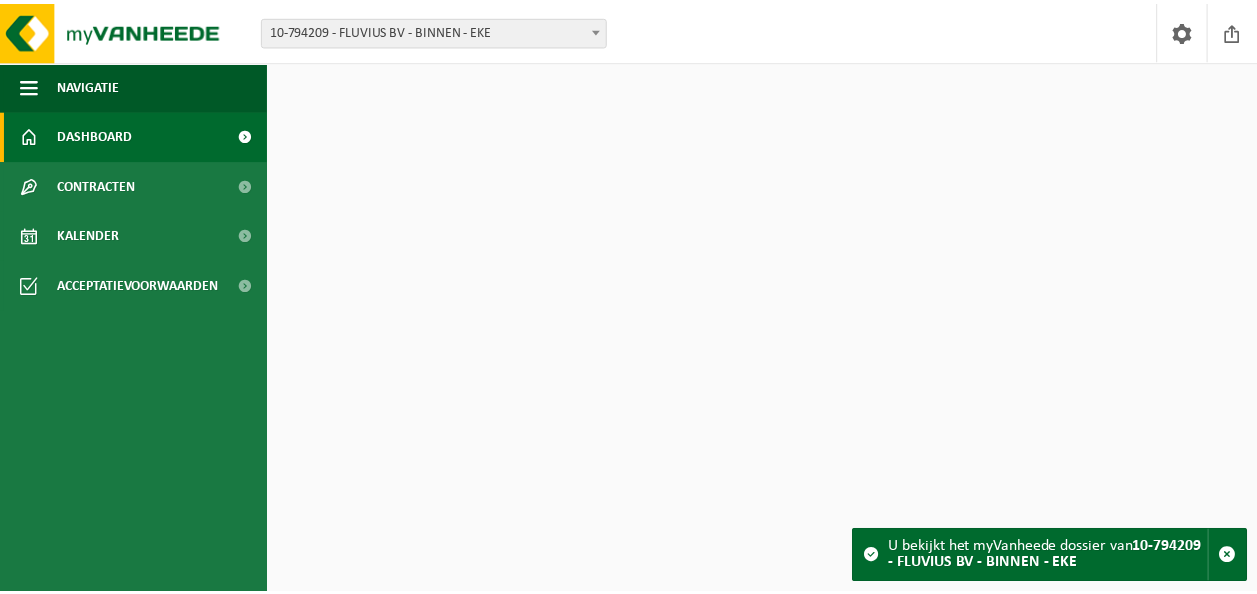 scroll, scrollTop: 0, scrollLeft: 0, axis: both 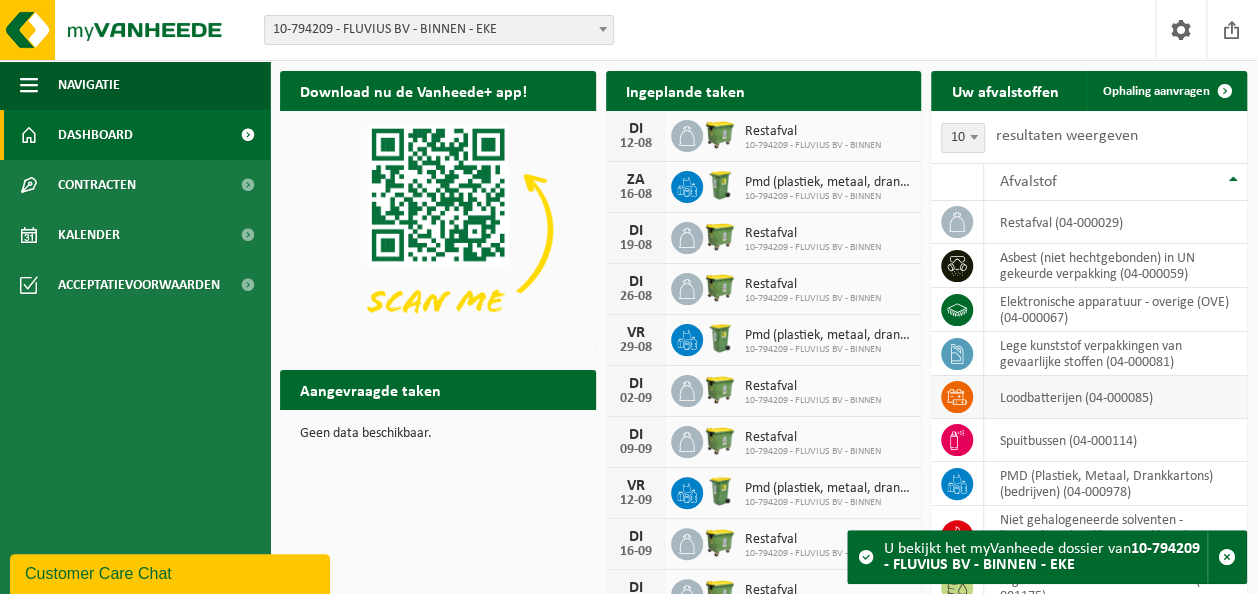 click on "loodbatterijen (04-000085)" at bounding box center (1115, 397) 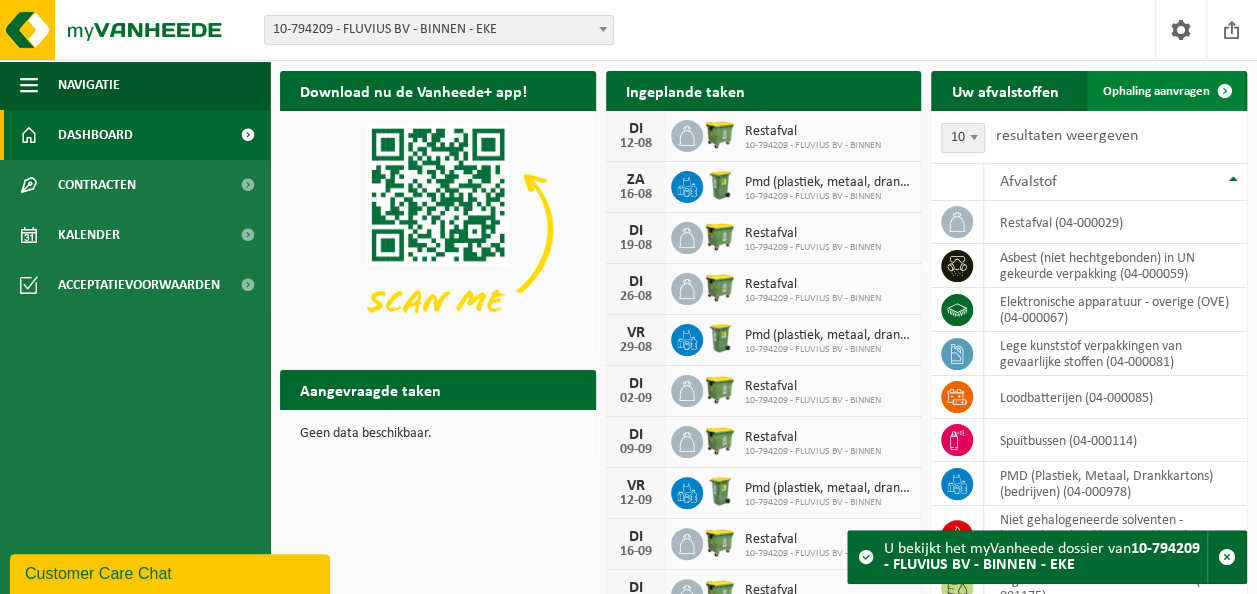 click on "Ophaling aanvragen" at bounding box center [1156, 91] 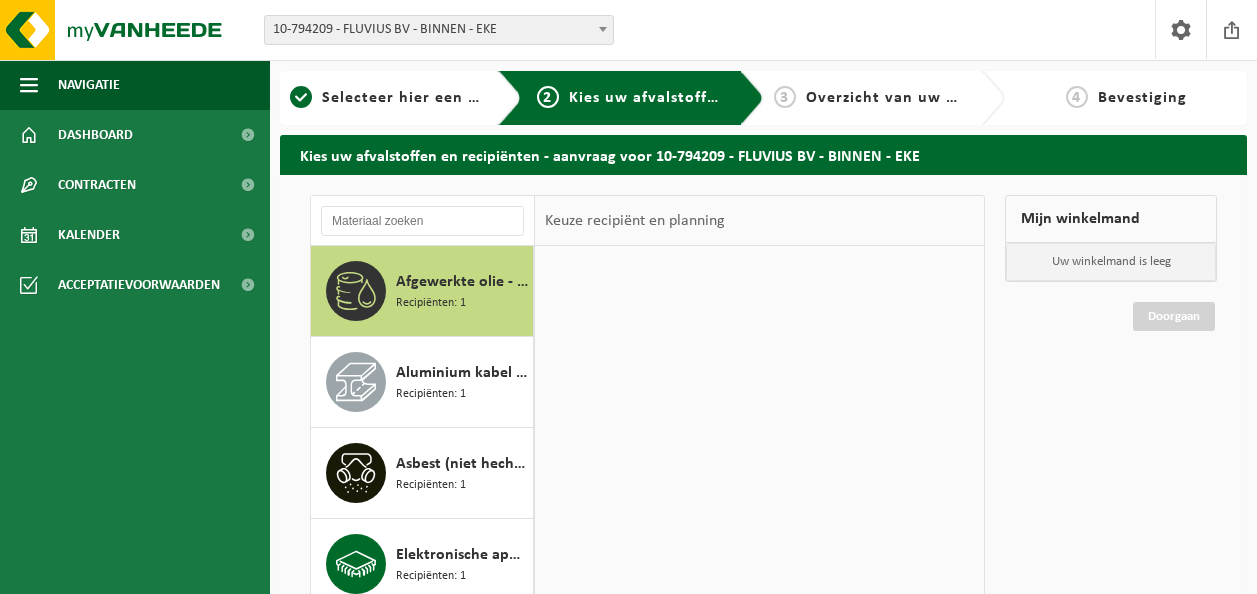 scroll, scrollTop: 0, scrollLeft: 0, axis: both 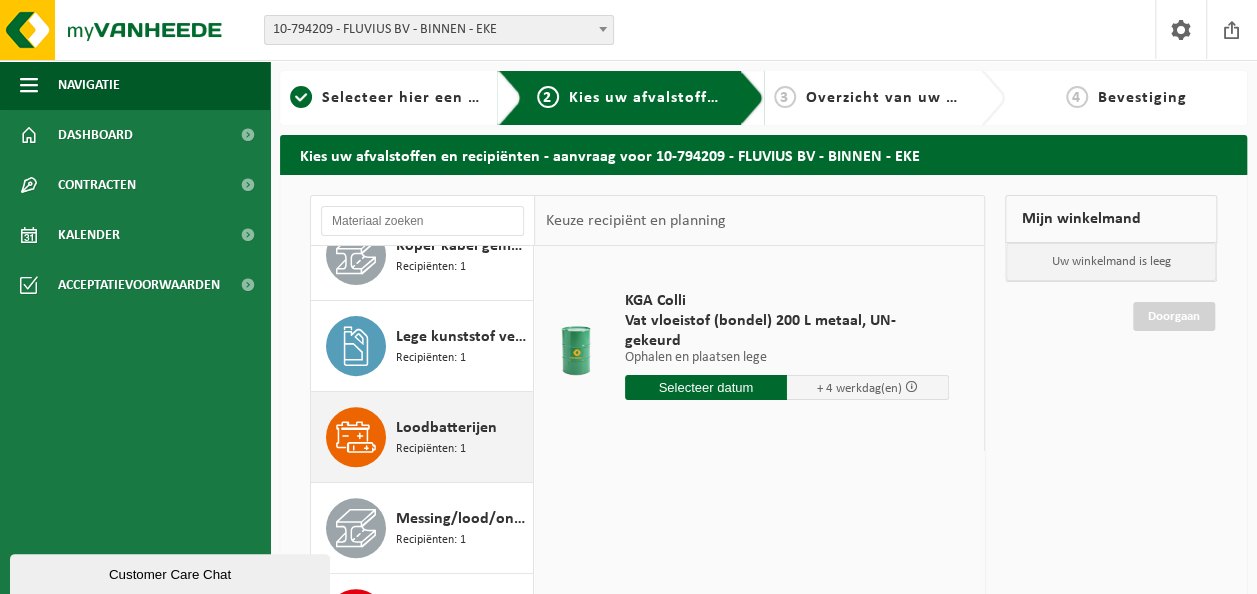 click on "Recipiënten: 1" at bounding box center [431, 449] 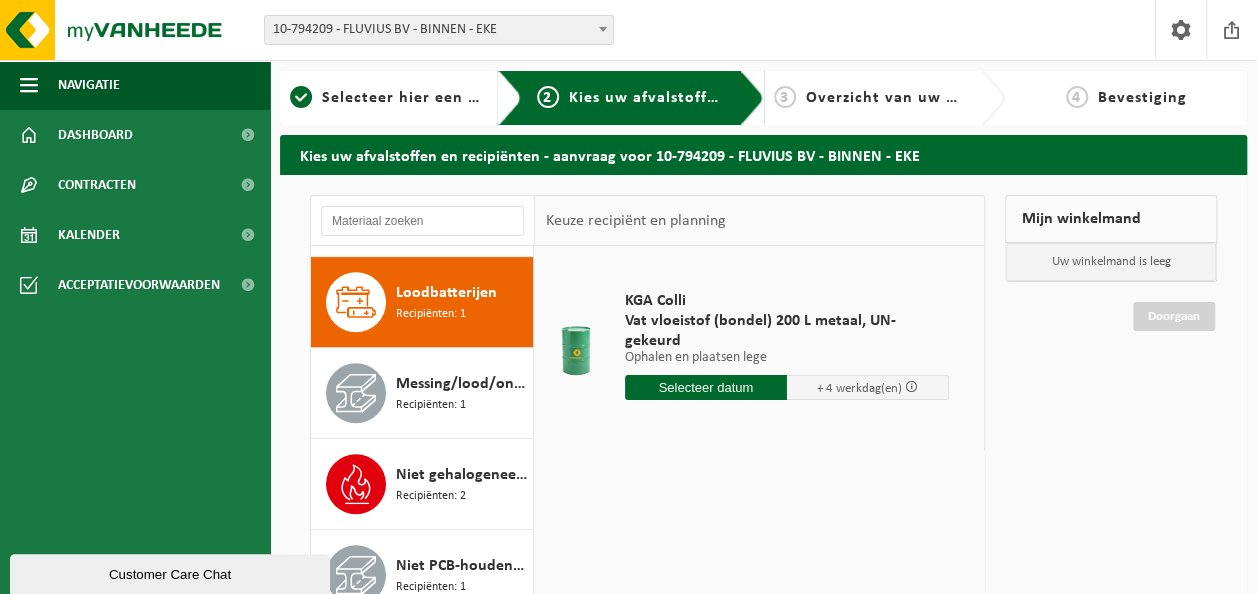scroll, scrollTop: 544, scrollLeft: 0, axis: vertical 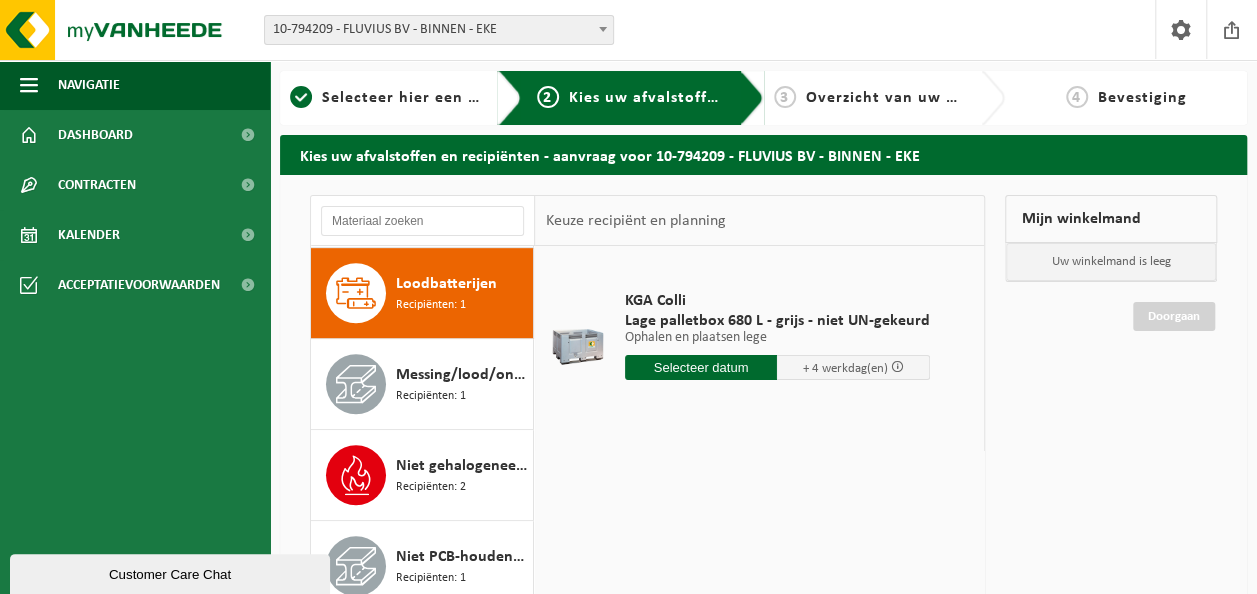 click at bounding box center [701, 367] 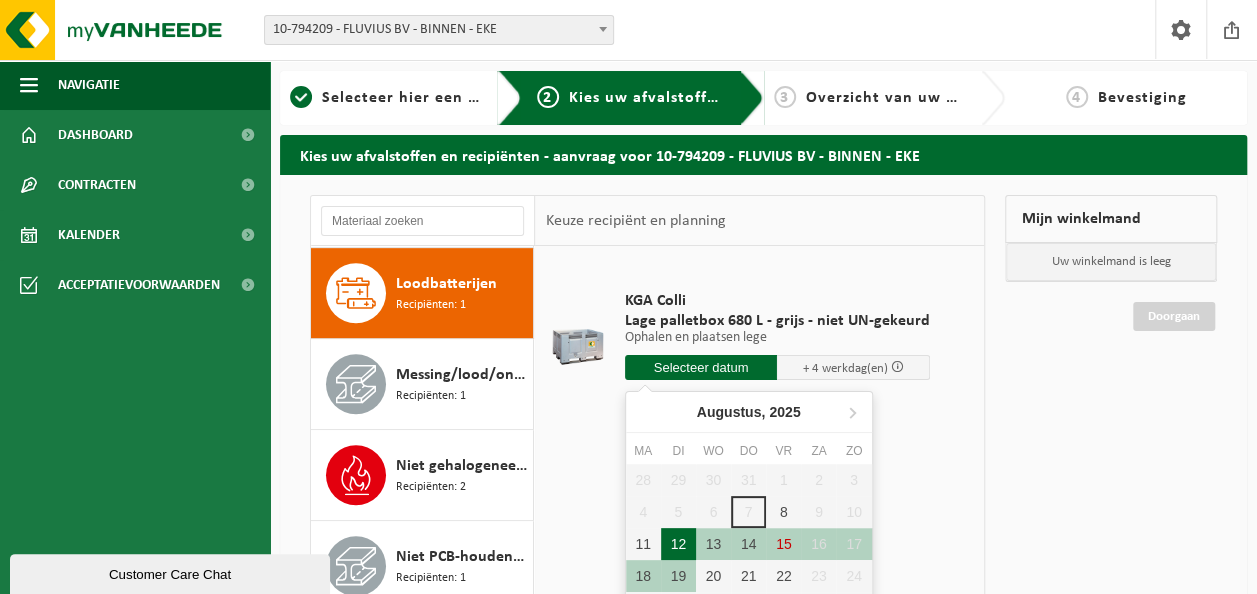 click on "12" at bounding box center [678, 544] 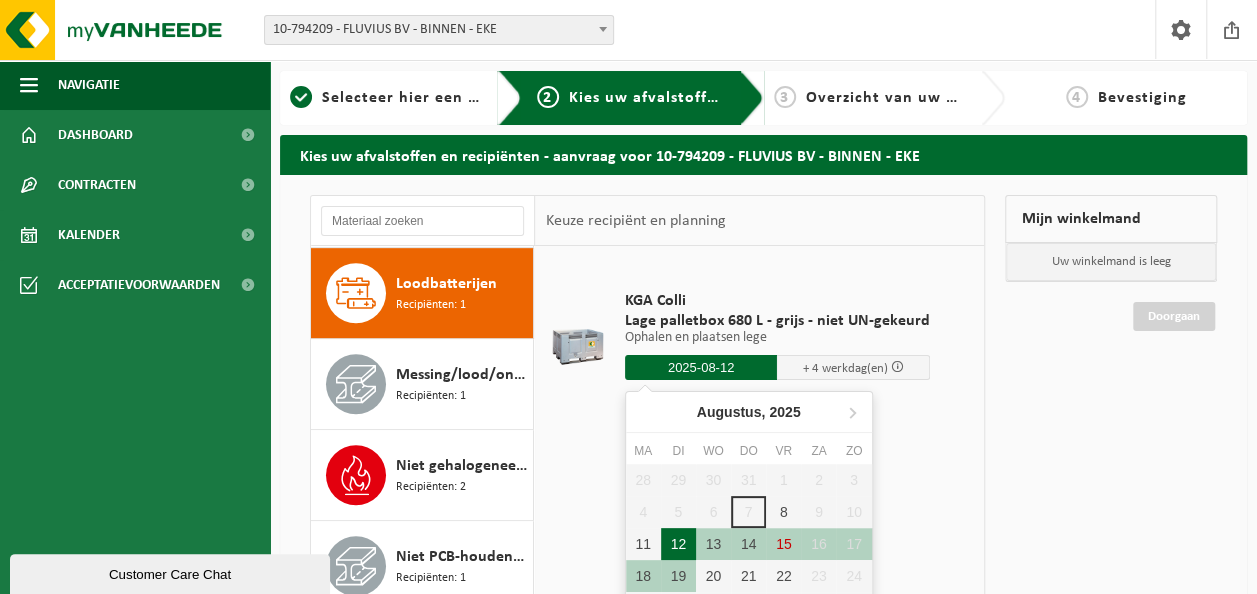 type on "Van 2025-08-12" 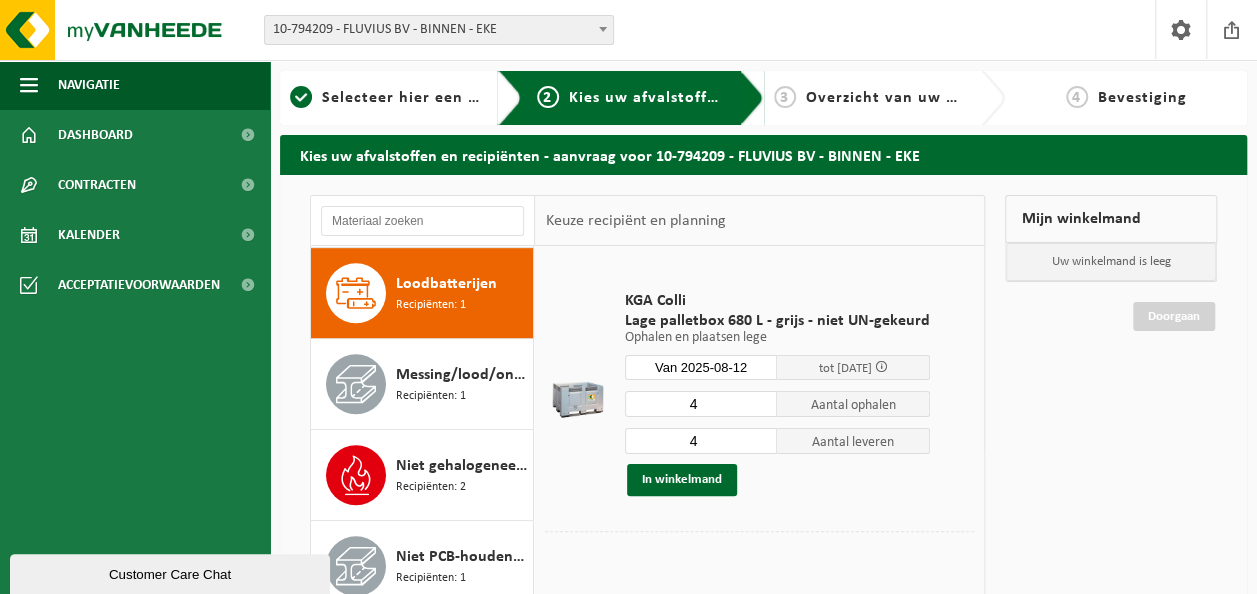 click on "4" at bounding box center (701, 404) 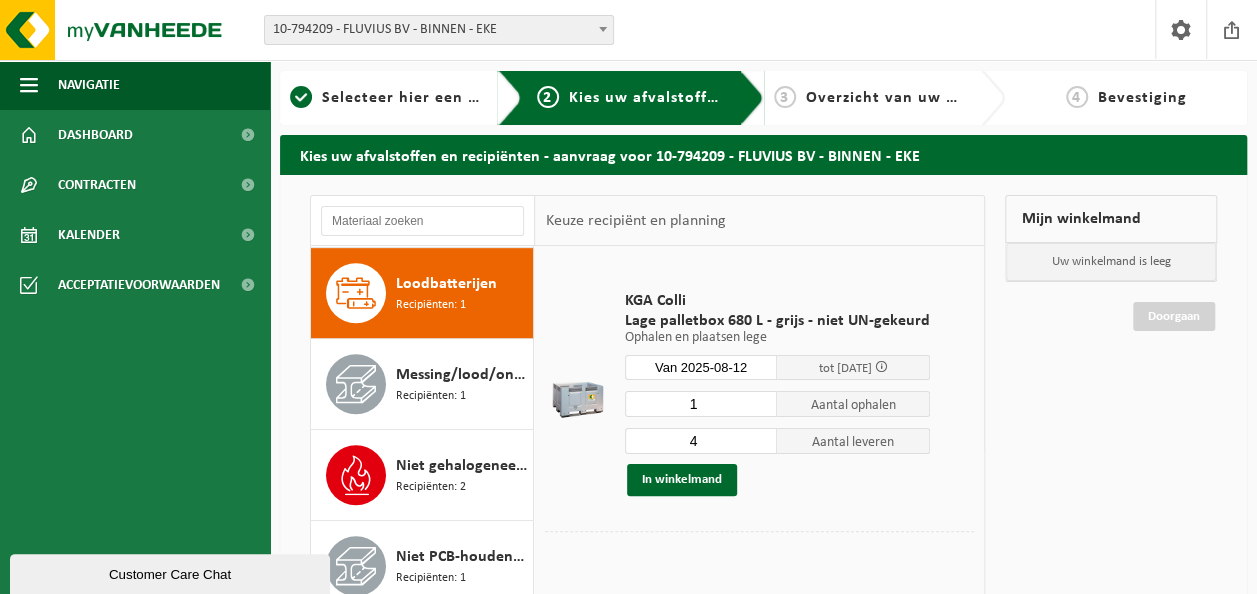 type on "1" 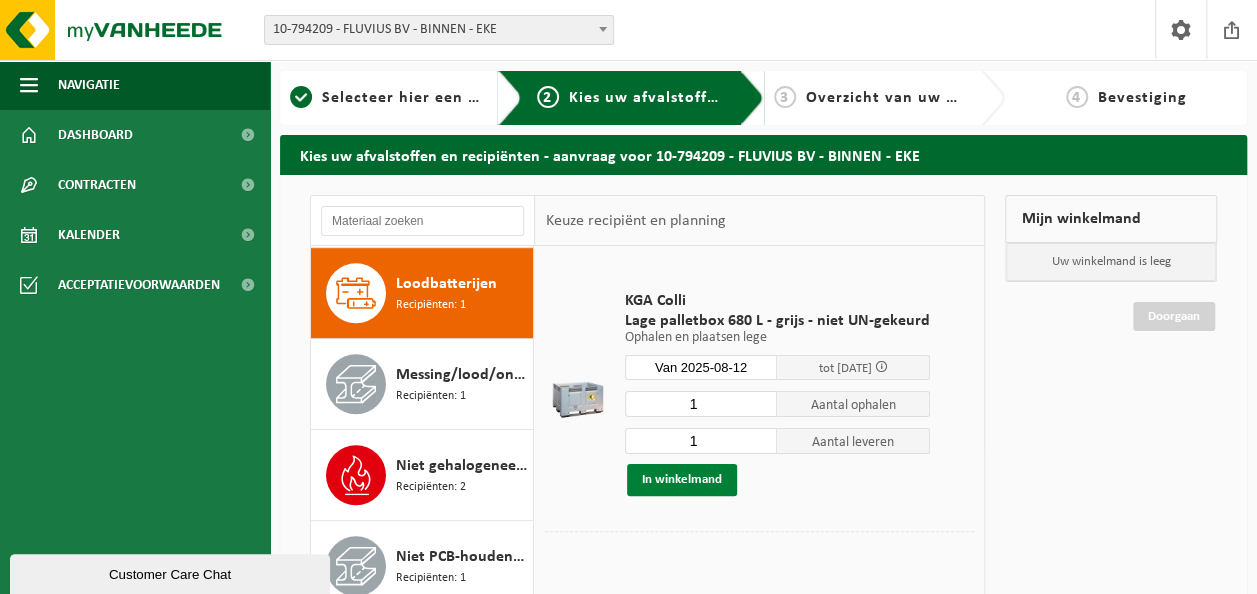 type on "1" 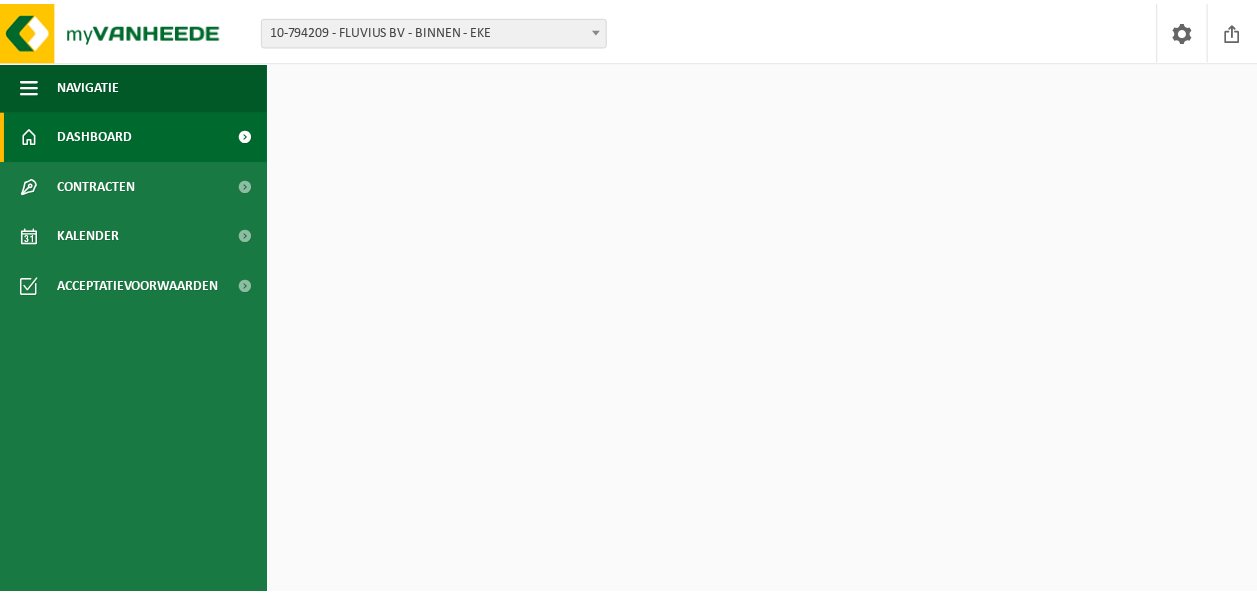 scroll, scrollTop: 0, scrollLeft: 0, axis: both 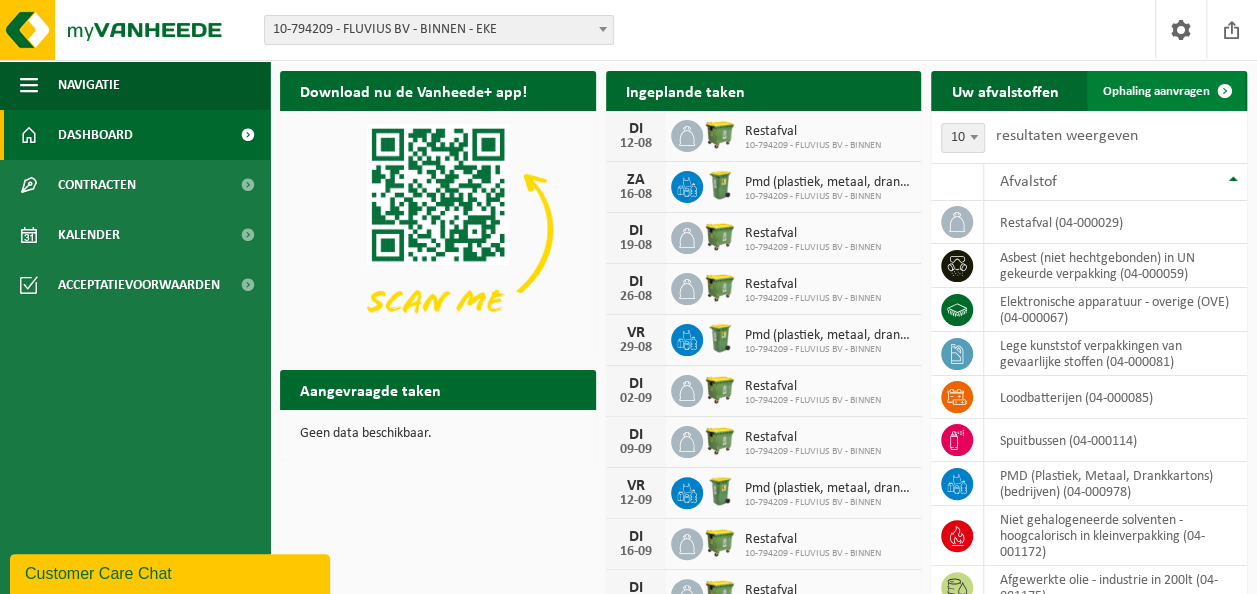click on "Ophaling aanvragen" at bounding box center (1156, 91) 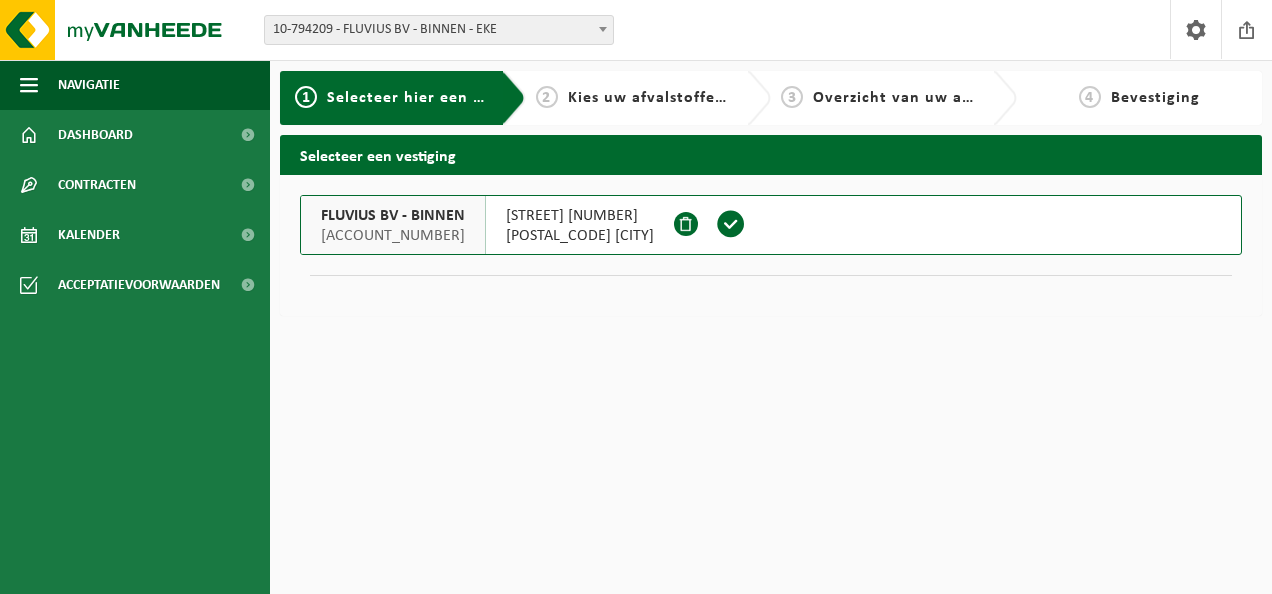 scroll, scrollTop: 0, scrollLeft: 0, axis: both 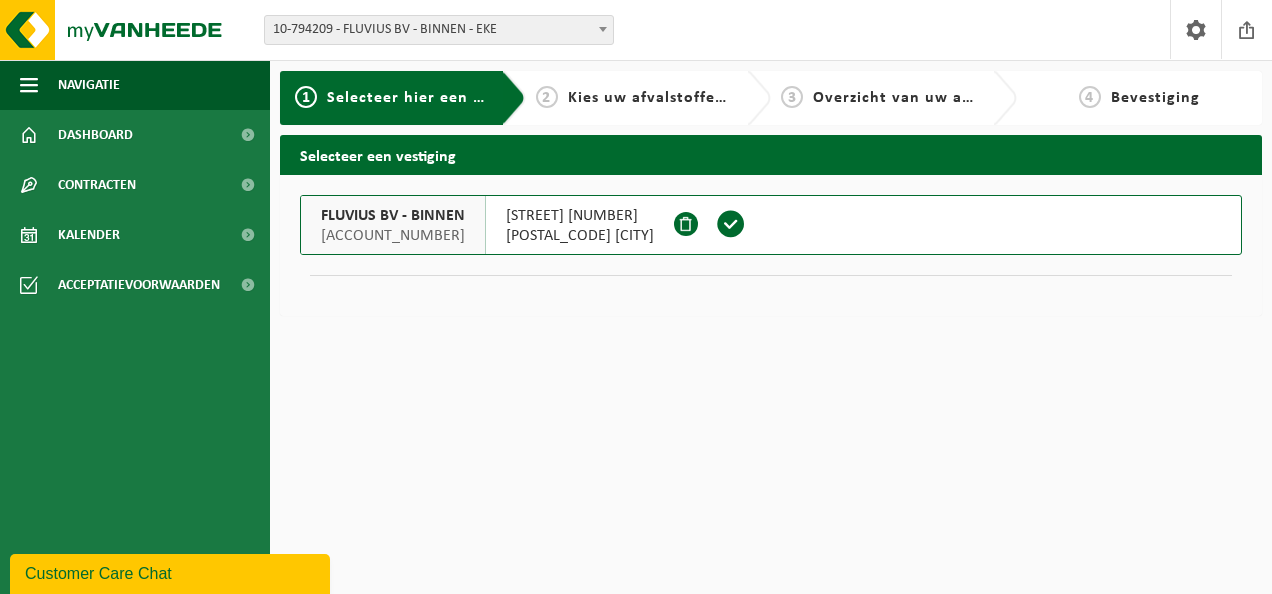 click on "FLUVIUS BV - BINNEN" at bounding box center (393, 216) 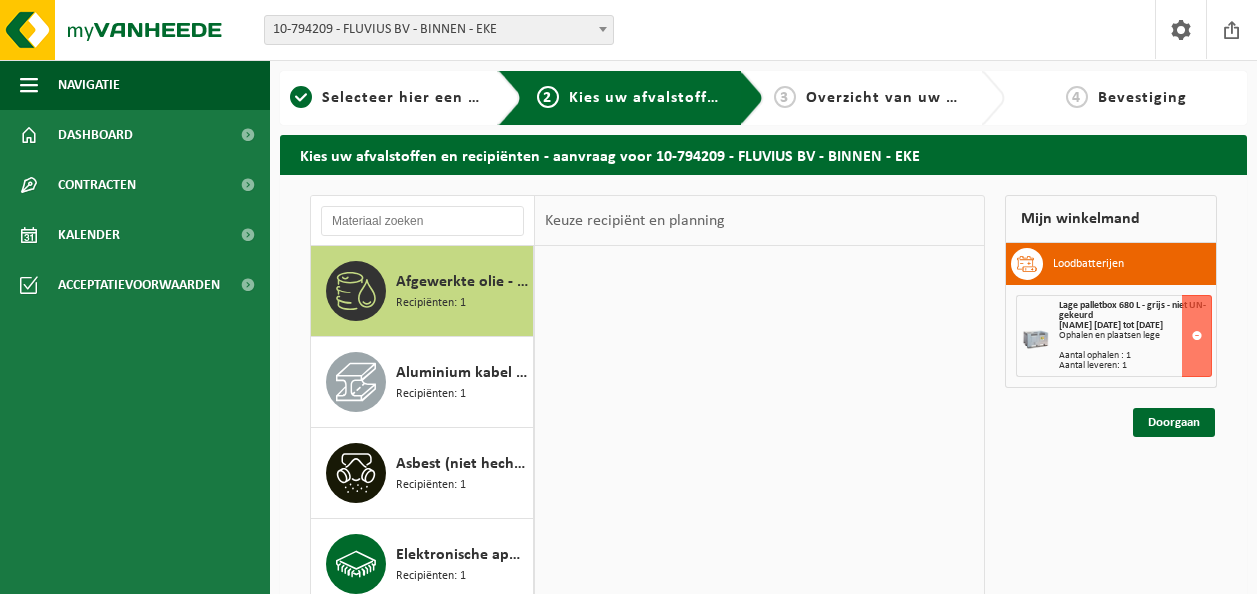 scroll, scrollTop: 0, scrollLeft: 0, axis: both 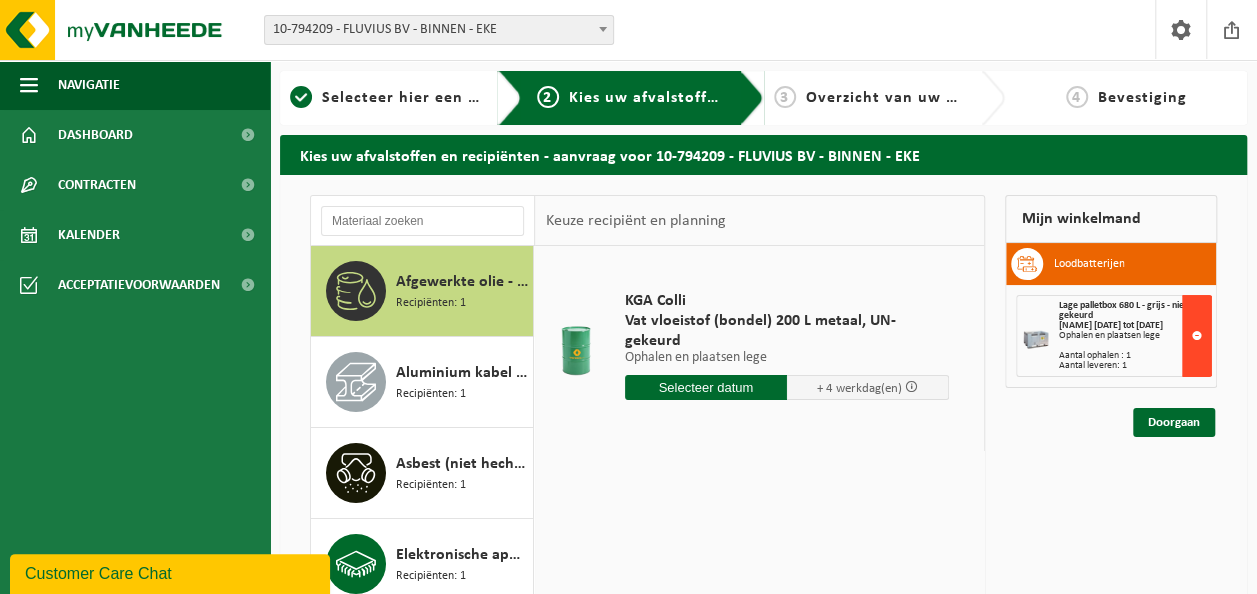 click at bounding box center [1197, 336] 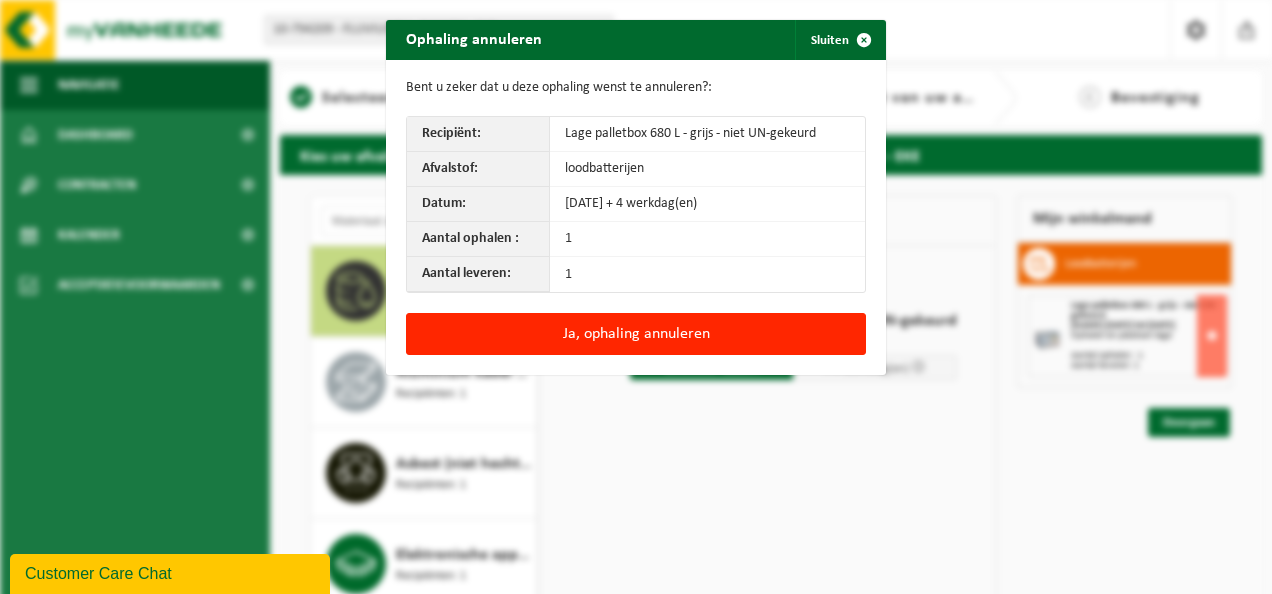 click on "Ophaling annuleren     Sluiten          Bent u zeker dat u deze ophaling wenst te annuleren?:          Recipiënt:   Lage palletbox 680 L - grijs - niet UN-gekeurd        Afvalstof:   loodbatterijen       Datum:   12-08-25 + 4 werkdag(en)       Aantal ophalen :   1       Aantal leveren:   1              Ja, ophaling annuleren" at bounding box center (636, 297) 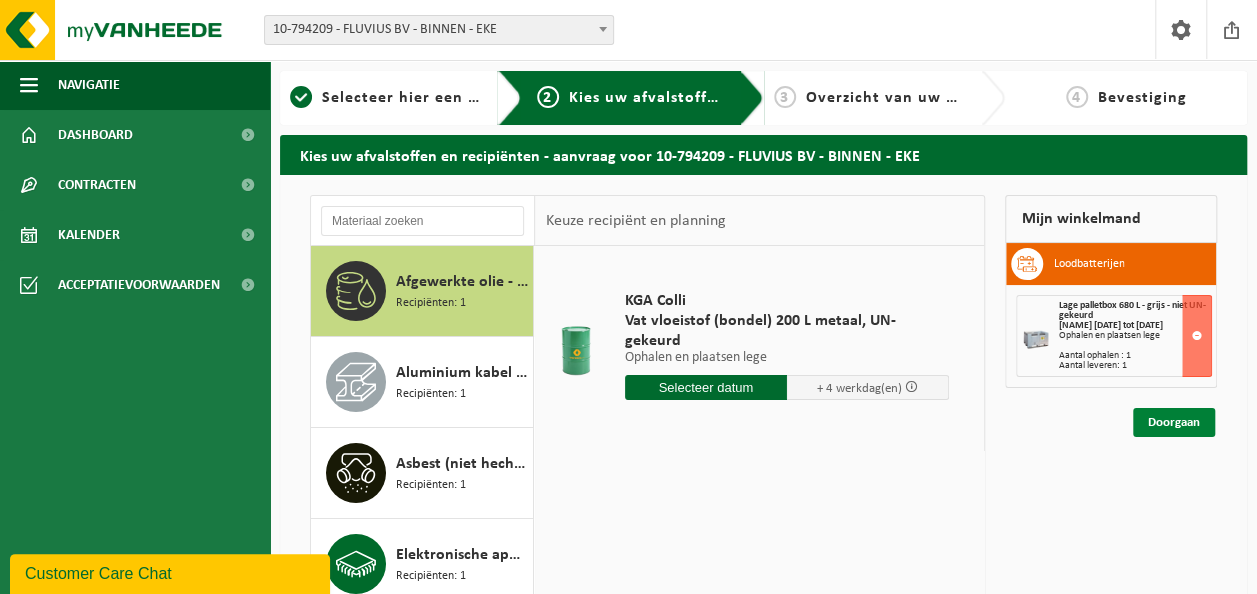 click on "Doorgaan" at bounding box center (1174, 422) 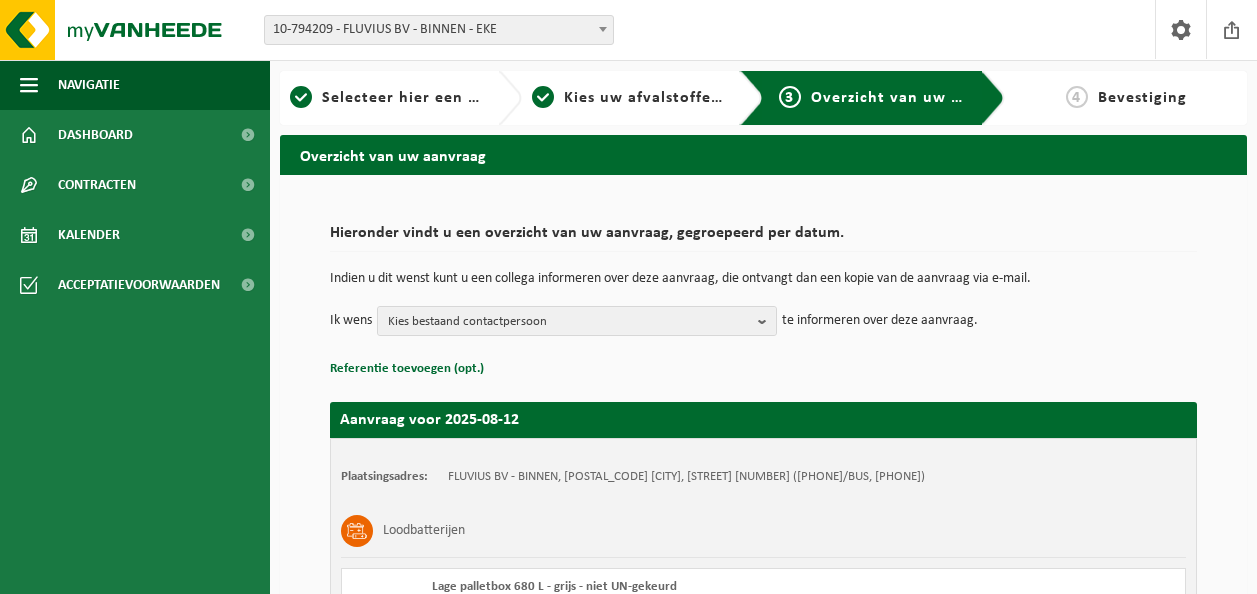 scroll, scrollTop: 0, scrollLeft: 0, axis: both 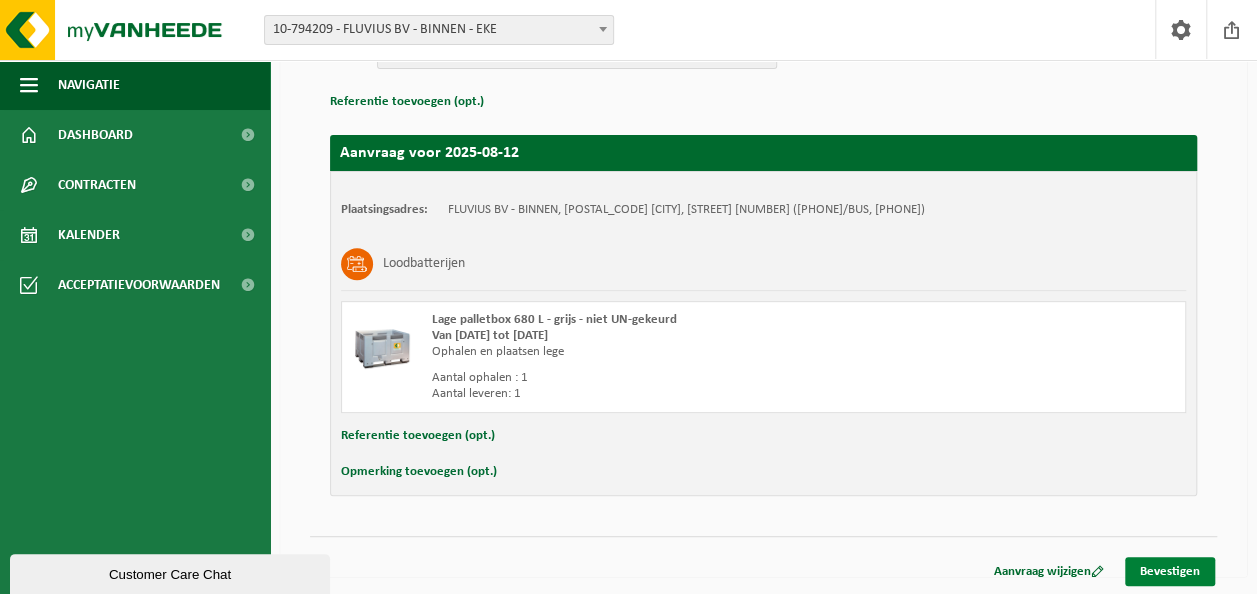 click on "Bevestigen" at bounding box center (1170, 571) 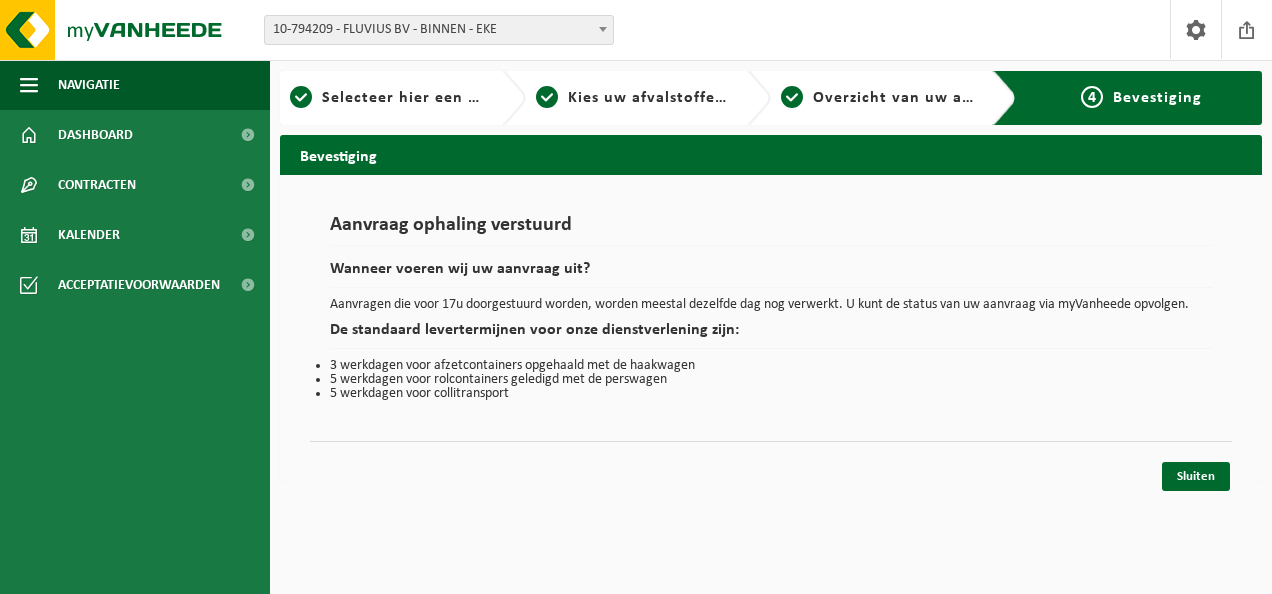 scroll, scrollTop: 0, scrollLeft: 0, axis: both 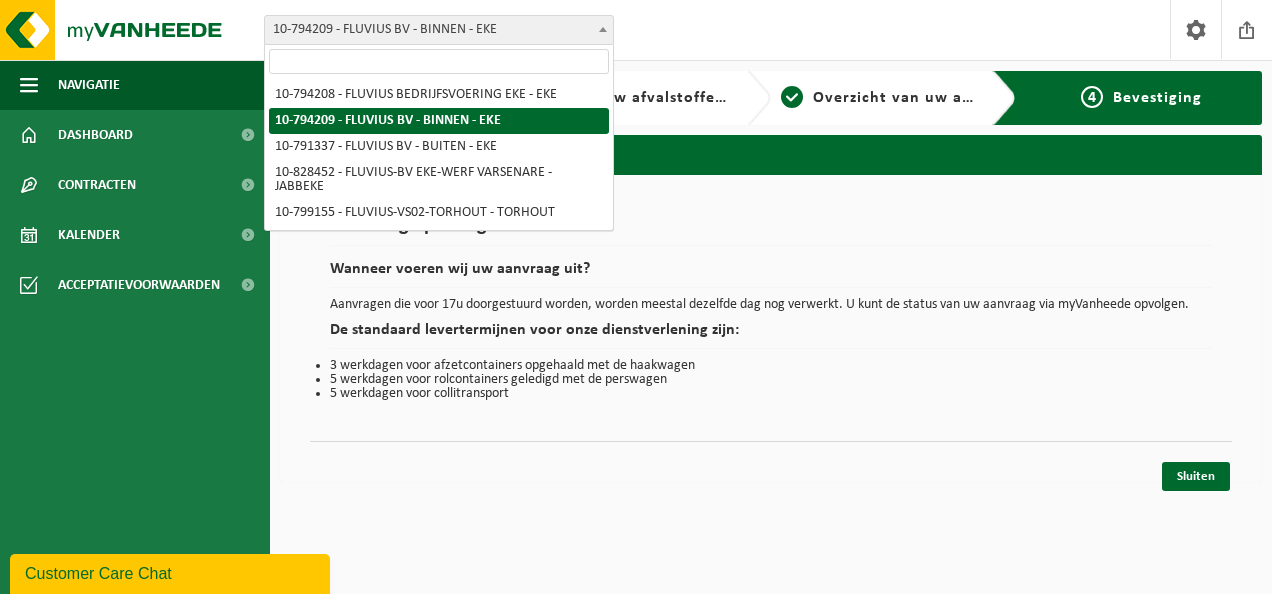 click at bounding box center (603, 29) 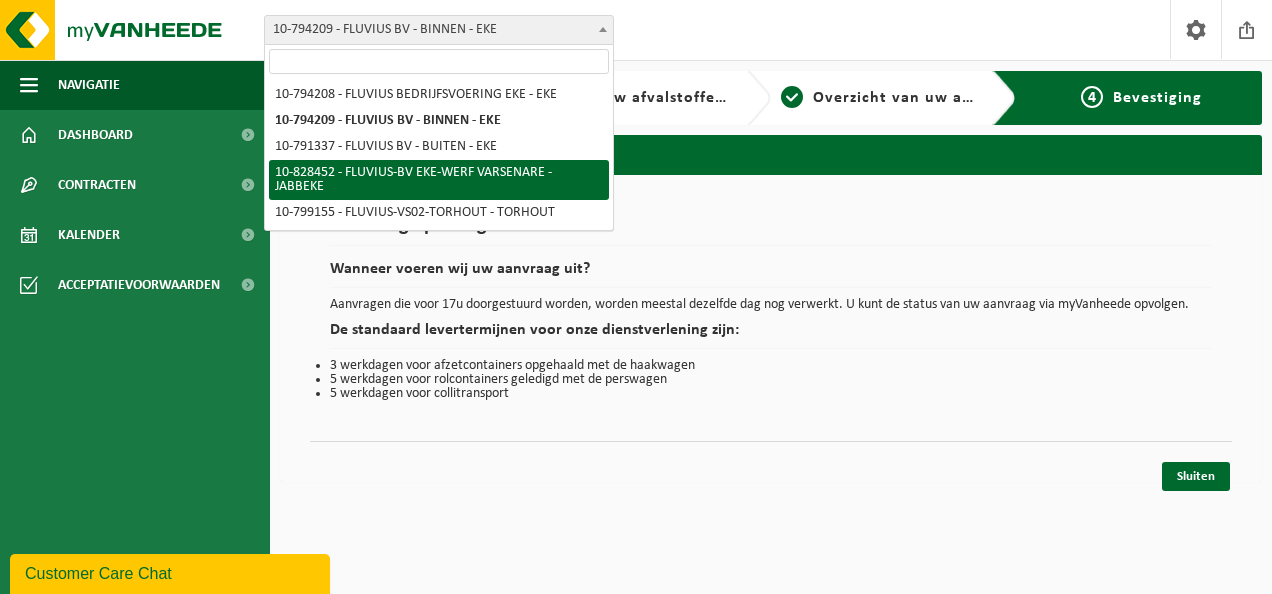select on "87646" 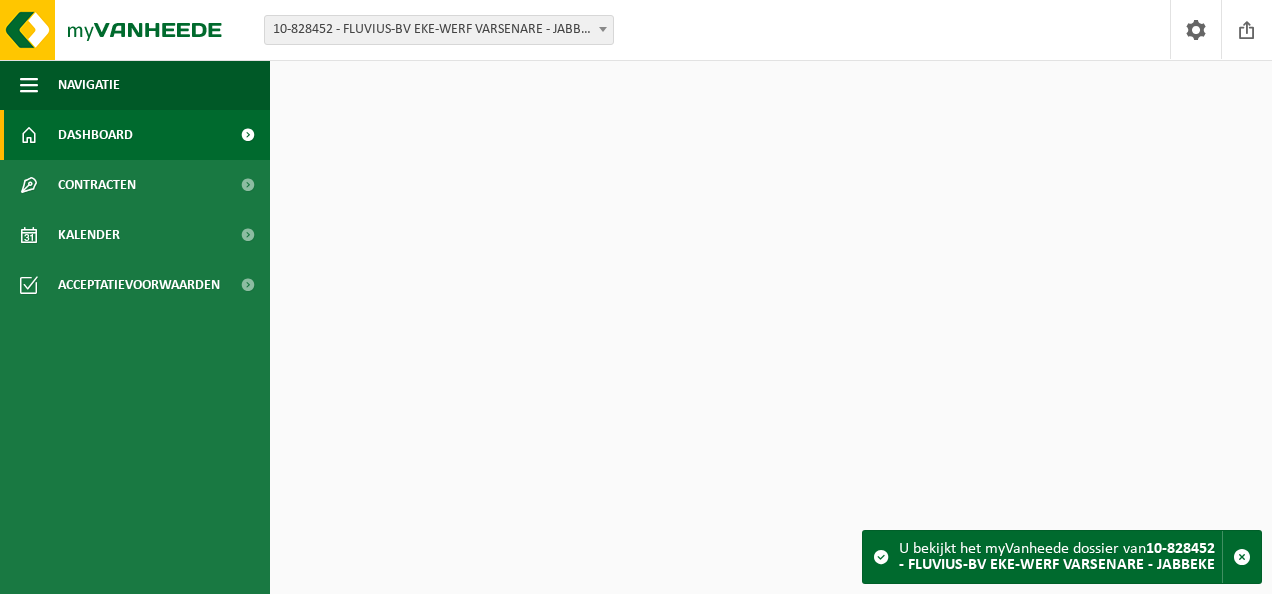 scroll, scrollTop: 0, scrollLeft: 0, axis: both 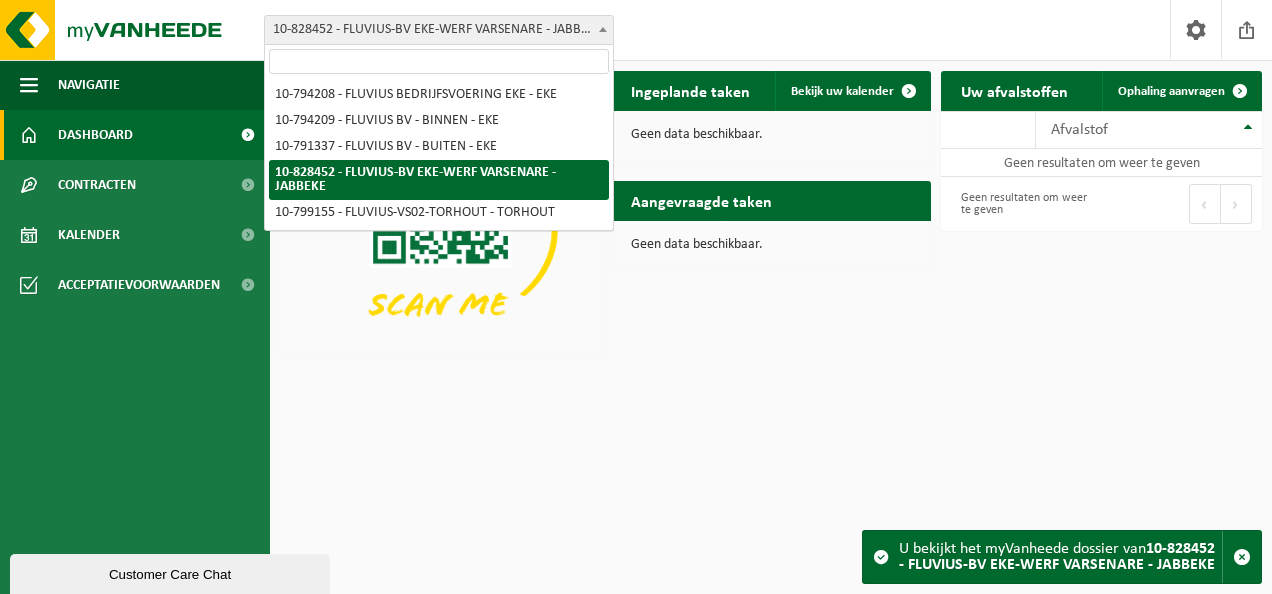 click at bounding box center (603, 29) 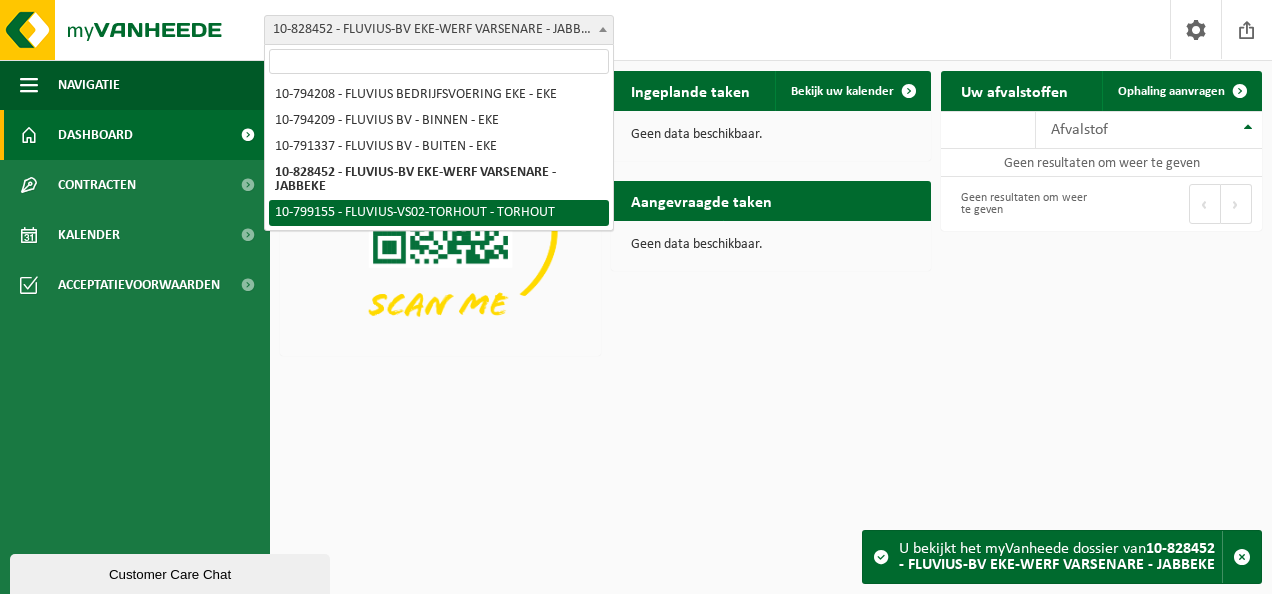 select on "33193" 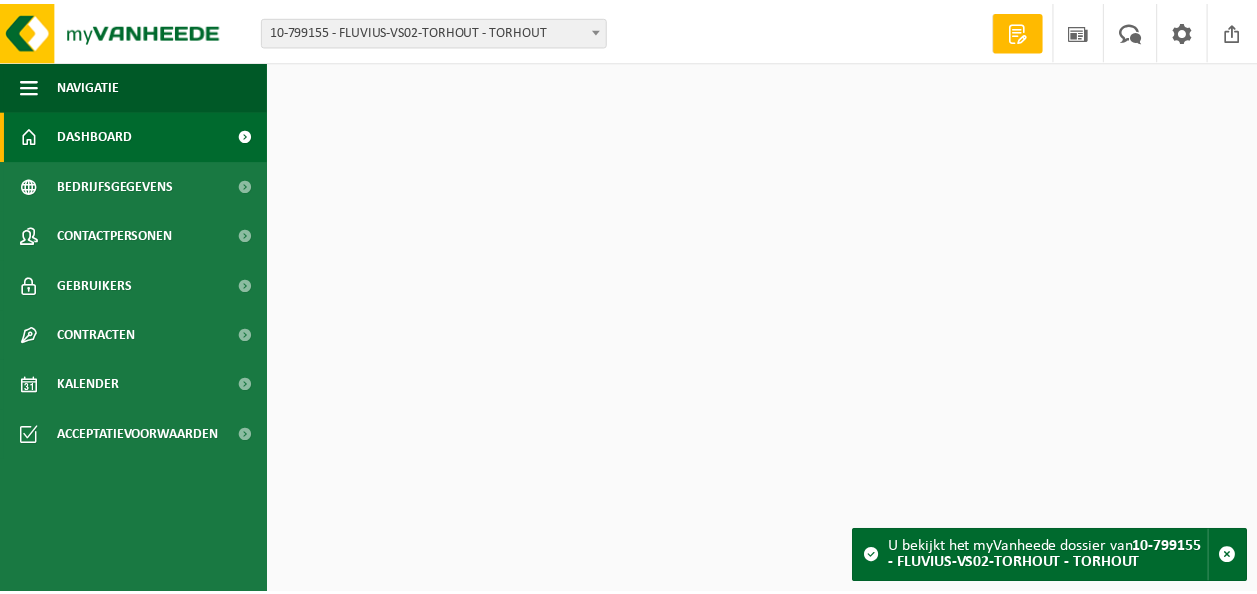 scroll, scrollTop: 0, scrollLeft: 0, axis: both 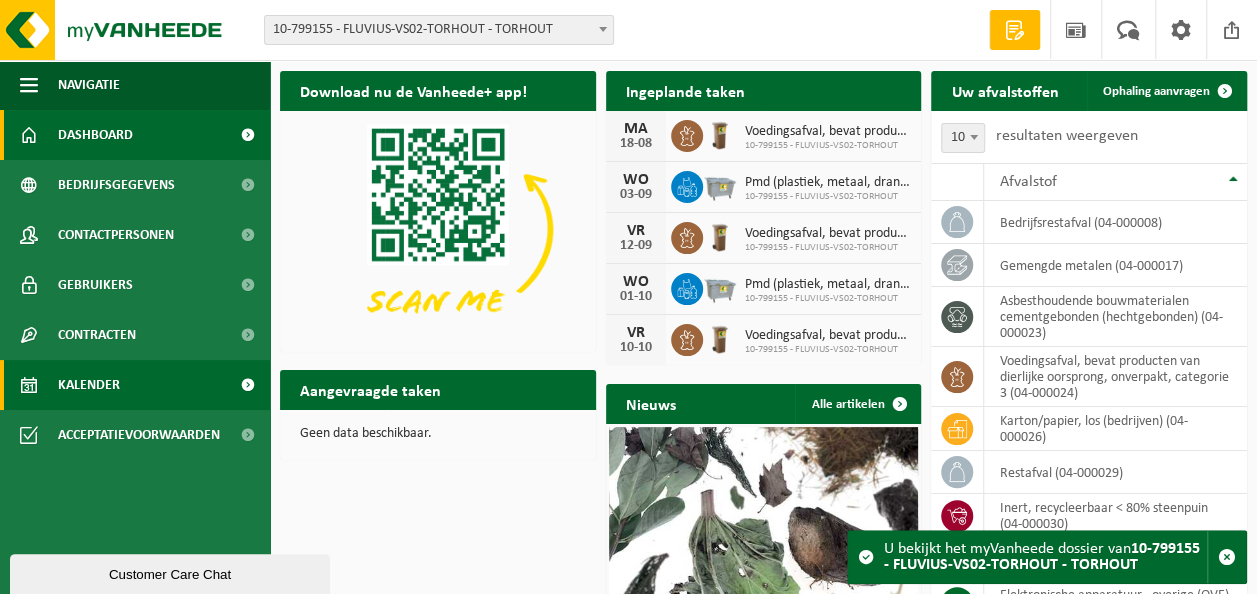 click on "Kalender" at bounding box center (89, 385) 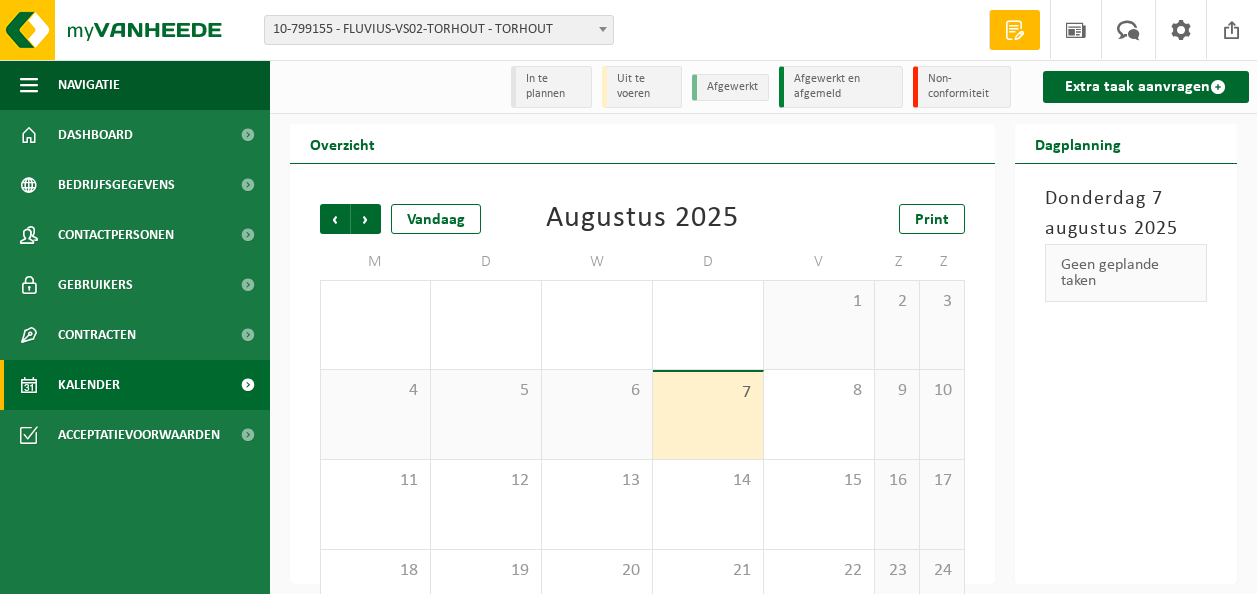 scroll, scrollTop: 0, scrollLeft: 0, axis: both 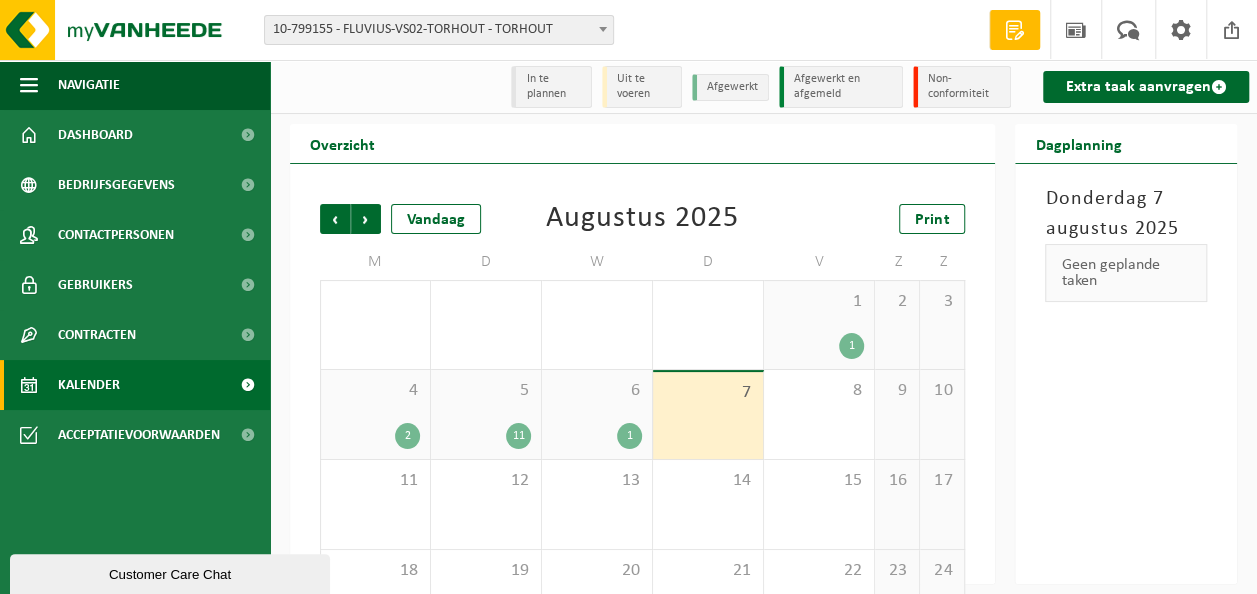 click on "Uit te voeren" at bounding box center [642, 87] 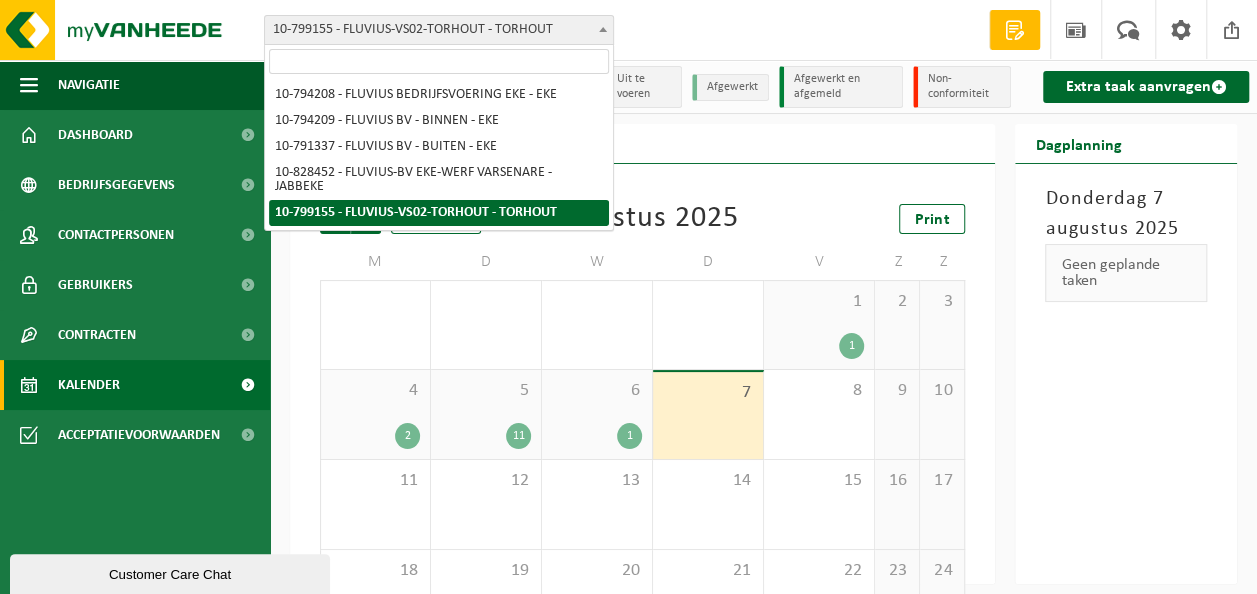 click at bounding box center (603, 29) 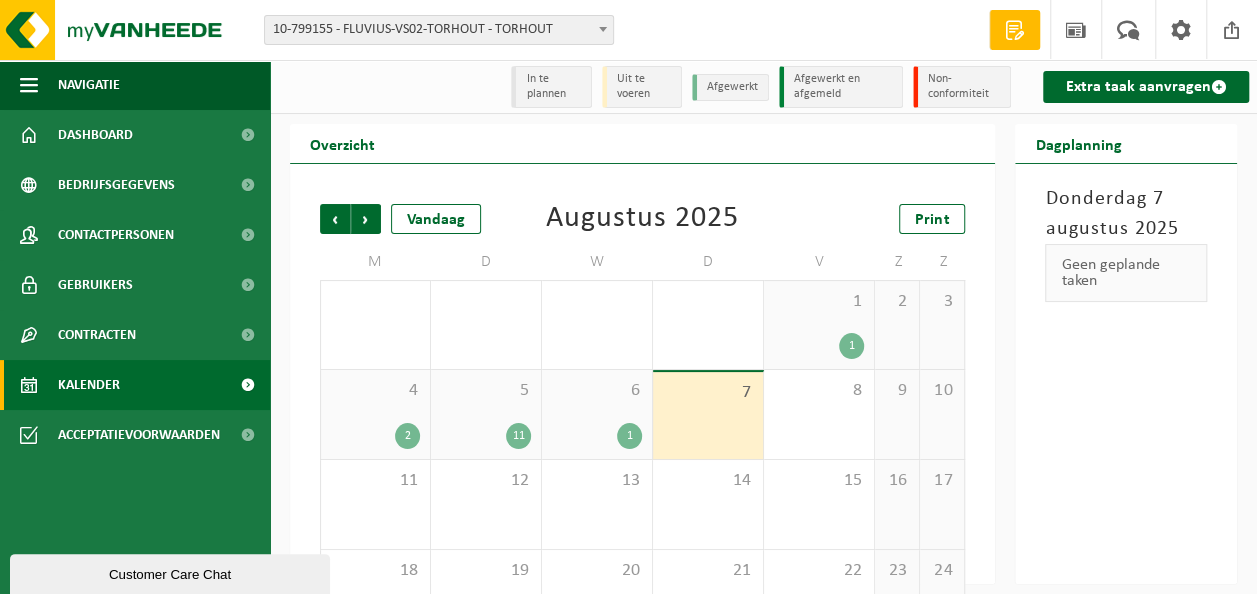 click on "Vestiging:       10-794208 - FLUVIUS BEDRIJFSVOERING EKE - EKE 10-794209 - FLUVIUS BV - BINNEN - EKE 10-791337 - FLUVIUS BV - BUITEN - EKE 10-828452 - FLUVIUS-BV EKE-WERF VARSENARE - JABBEKE 10-799155 - FLUVIUS-VS02-TORHOUT - TORHOUT   10-799155 - FLUVIUS-VS02-TORHOUT - TORHOUT          Welkom  GEERT DEDECKERE         Offerte aanvragen         Nieuws         Uw feedback               Afmelden" at bounding box center (628, 30) 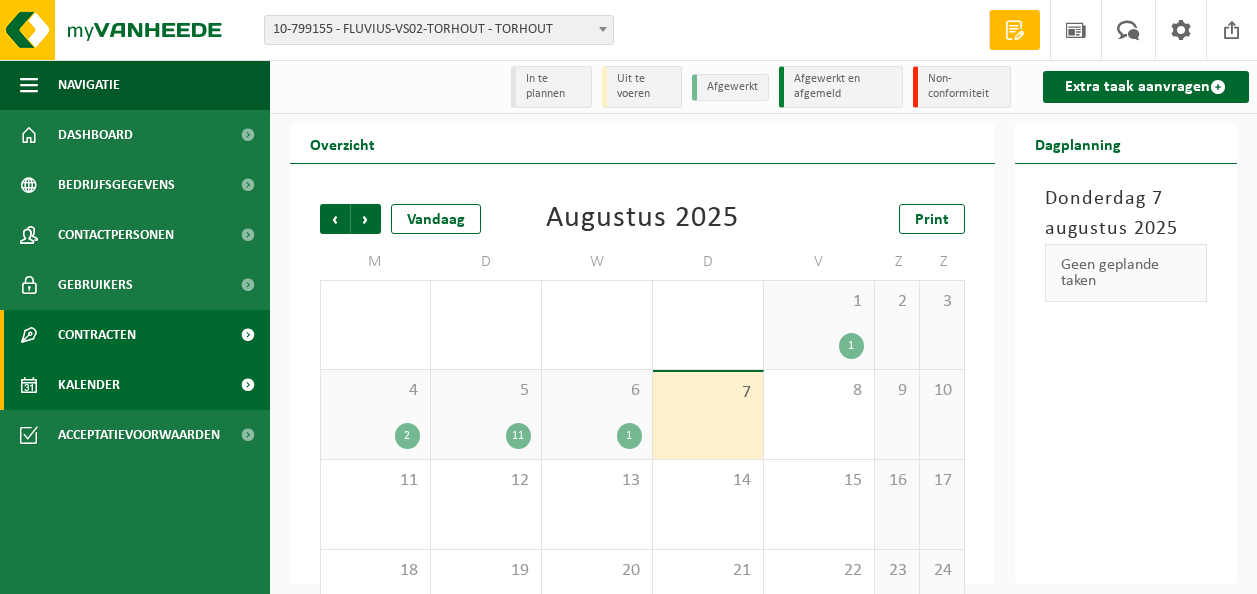 scroll, scrollTop: 0, scrollLeft: 0, axis: both 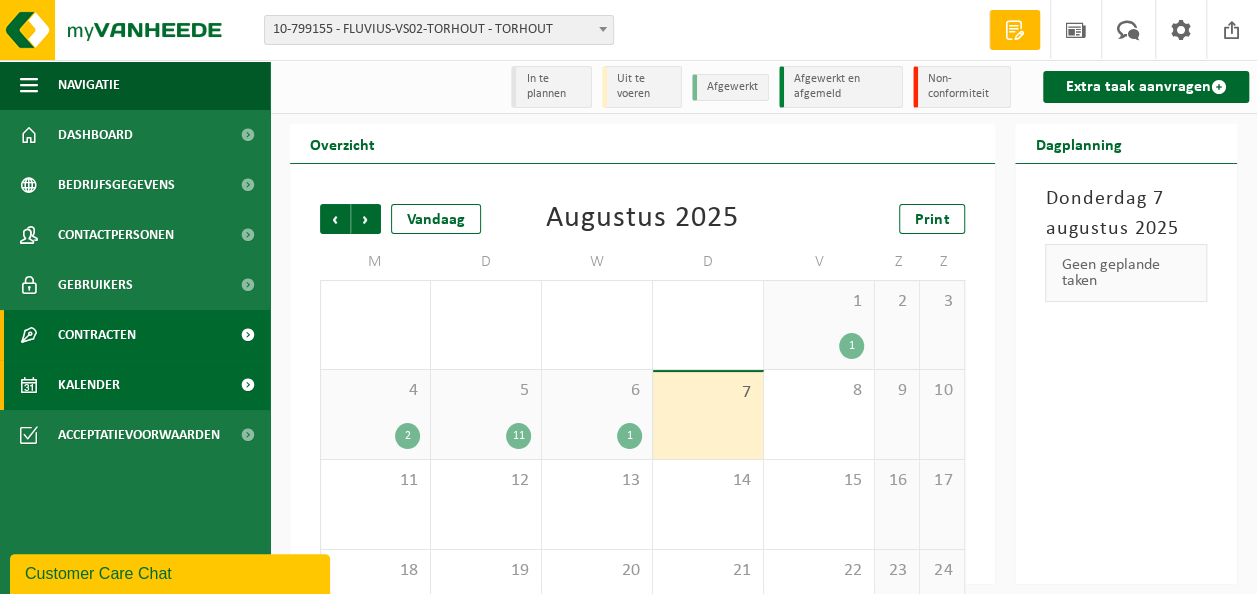 click on "Contracten" at bounding box center [135, 335] 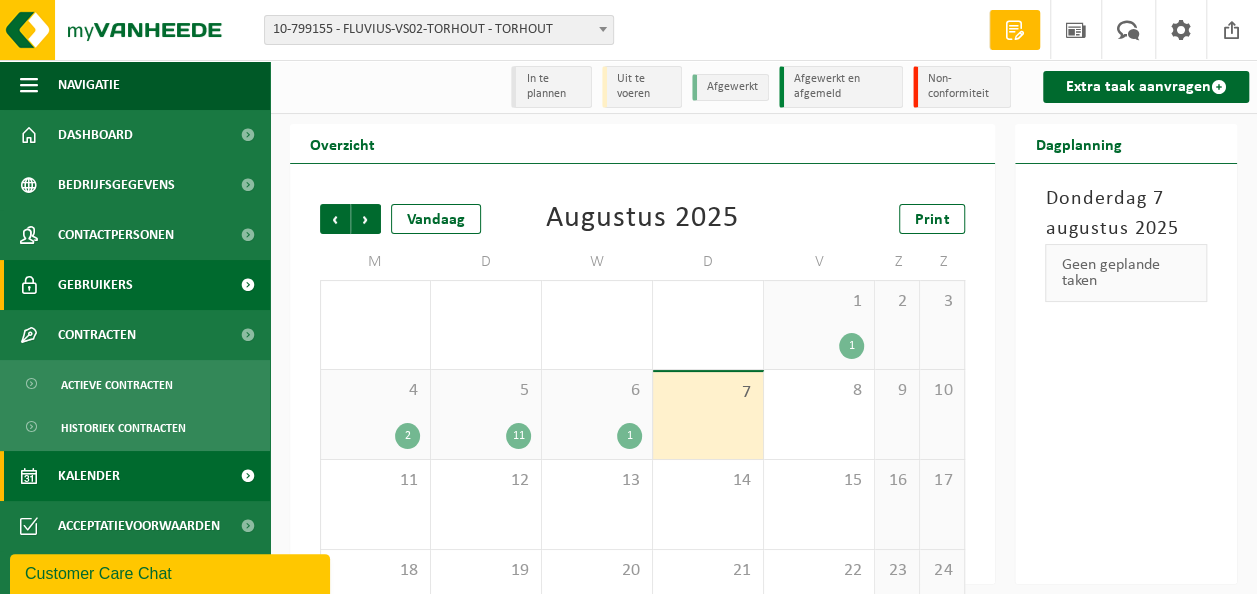 click on "Gebruikers" at bounding box center [135, 285] 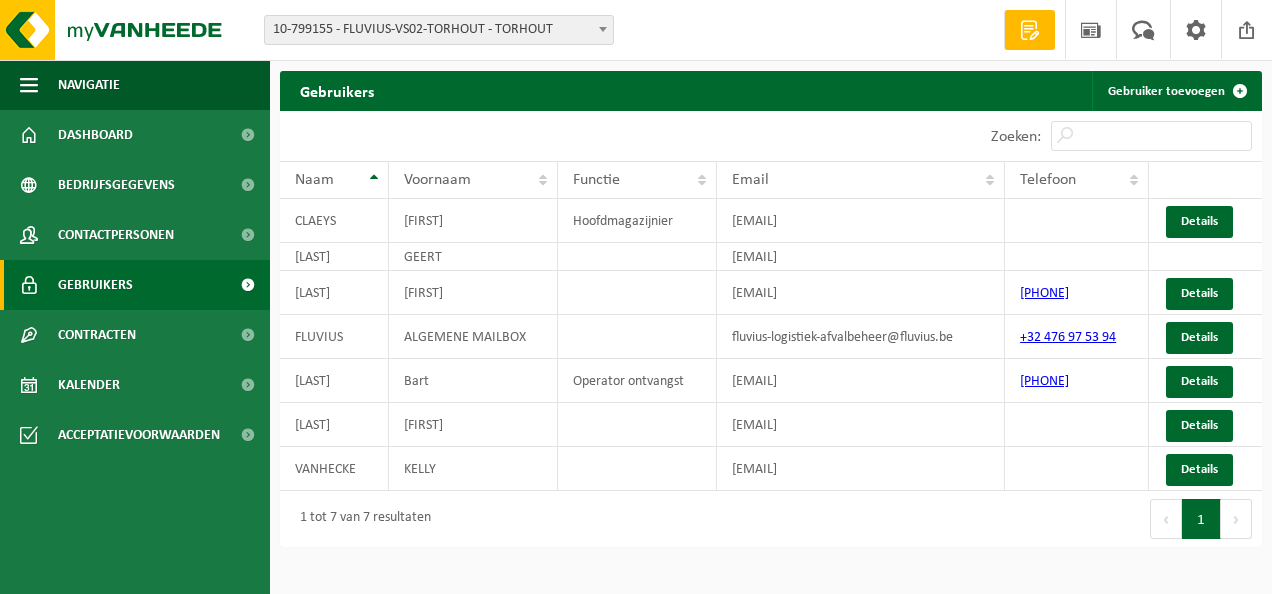 scroll, scrollTop: 0, scrollLeft: 0, axis: both 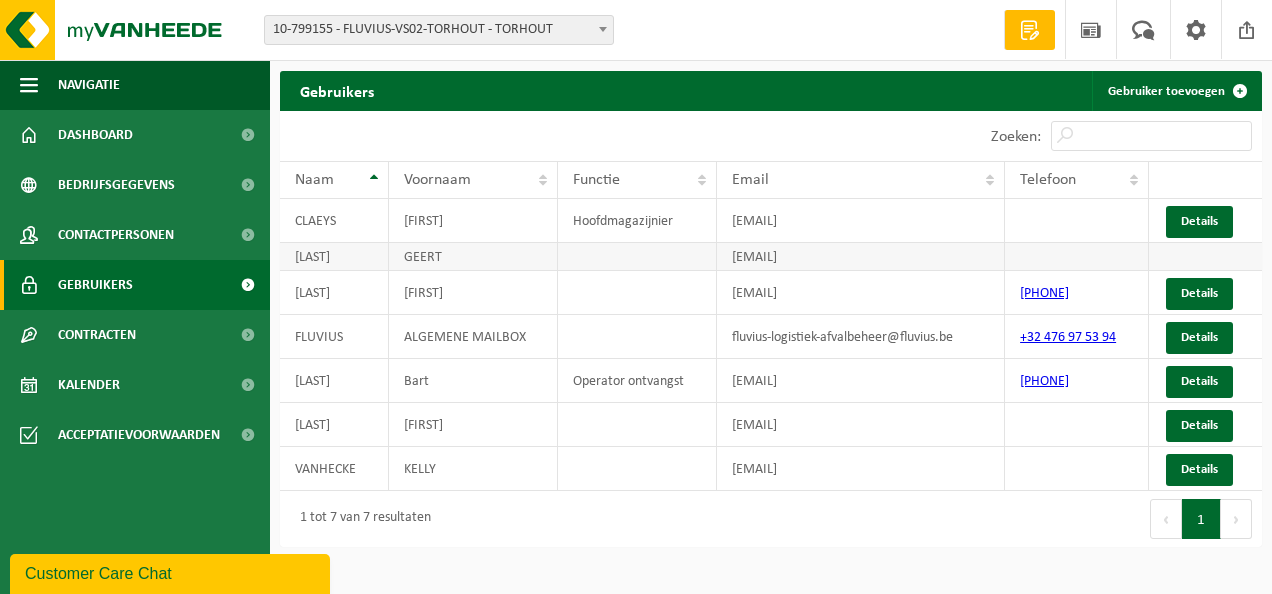 click at bounding box center [1077, 257] 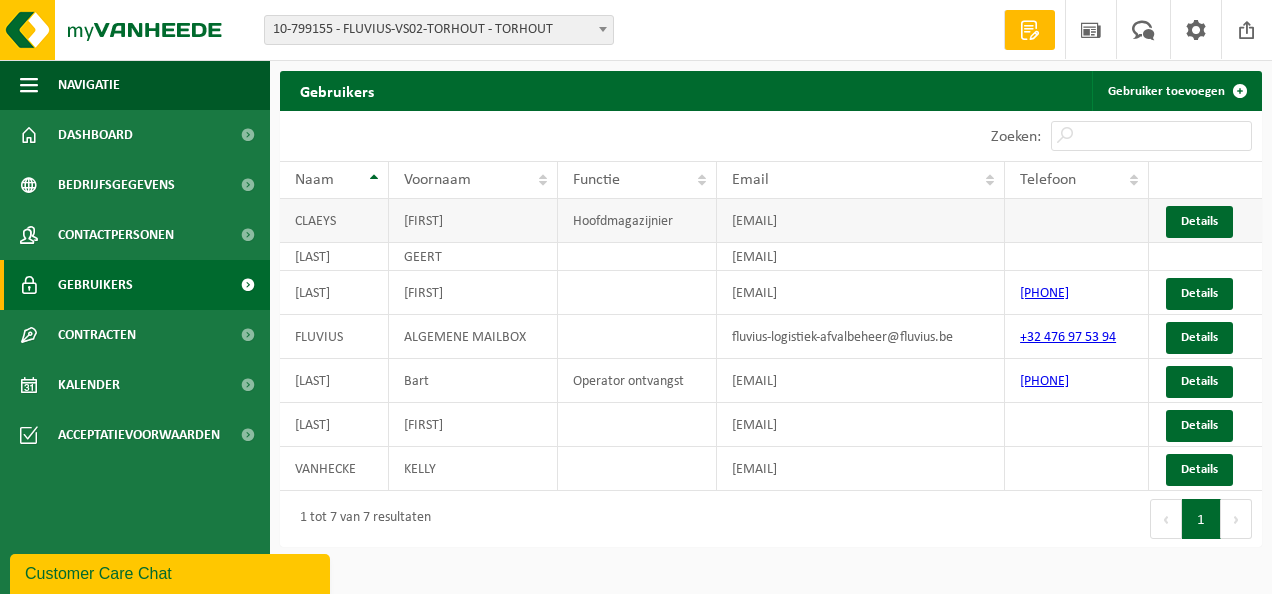 click on "Hoofdmagazijnier" at bounding box center [637, 221] 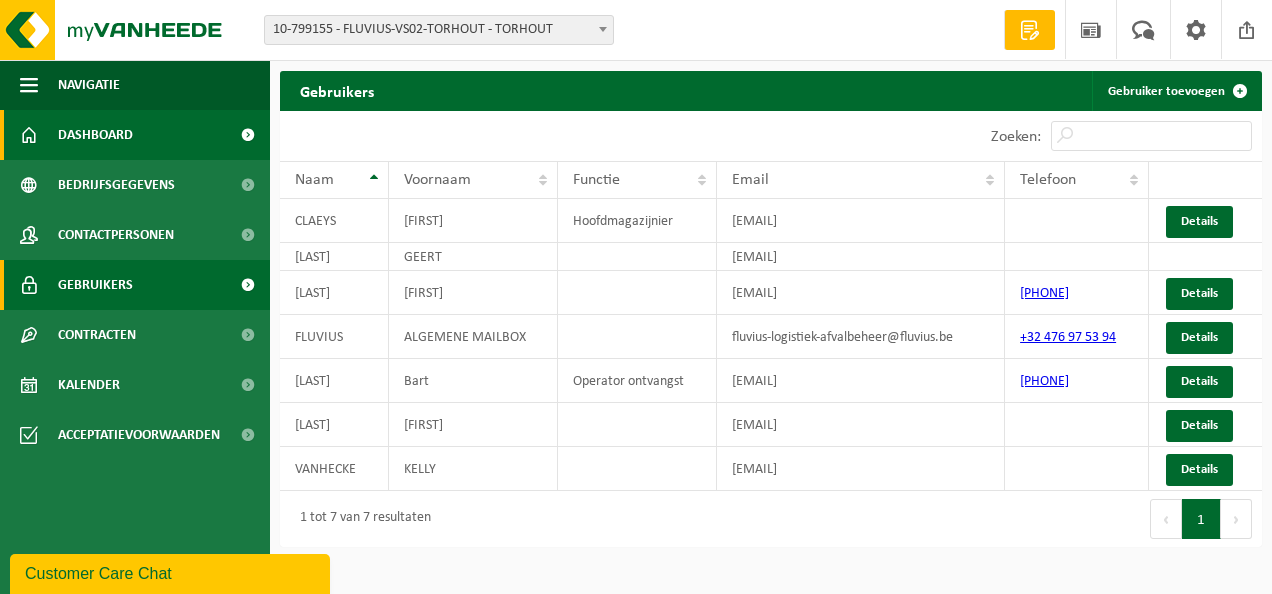 click on "Dashboard" at bounding box center (95, 135) 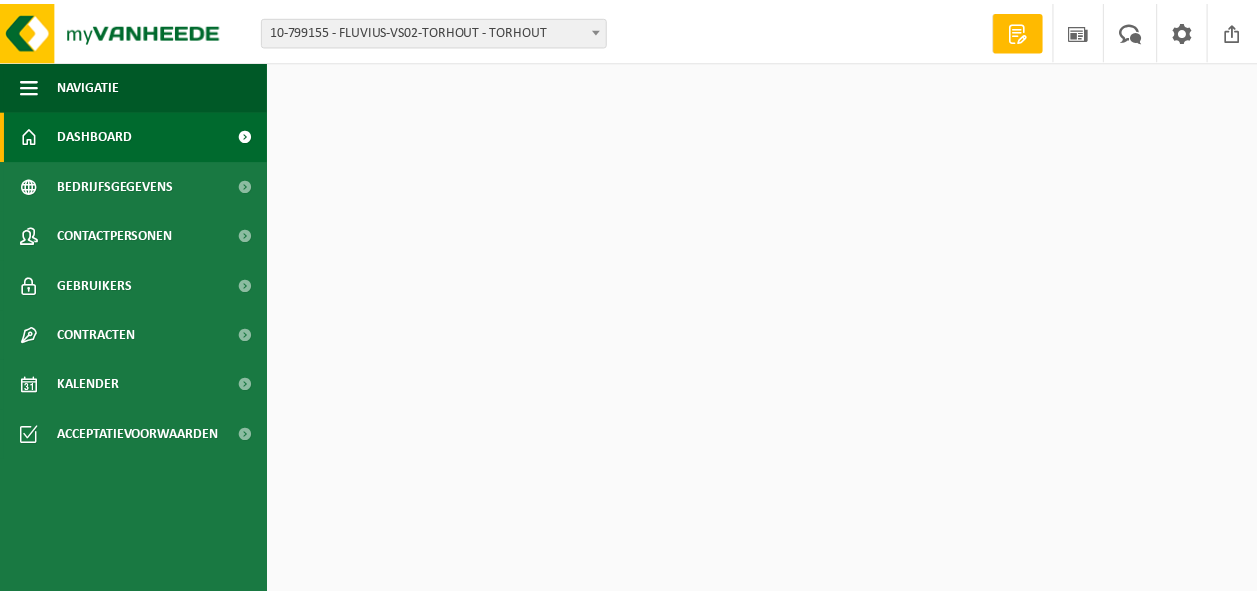 scroll, scrollTop: 0, scrollLeft: 0, axis: both 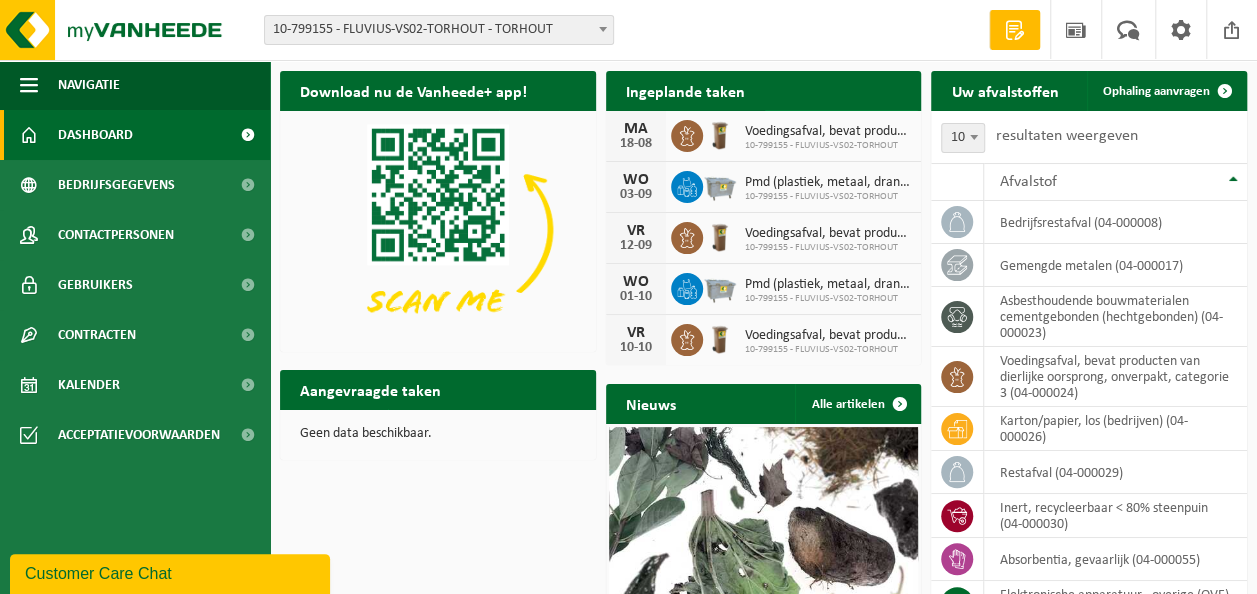 click at bounding box center [899, 130] 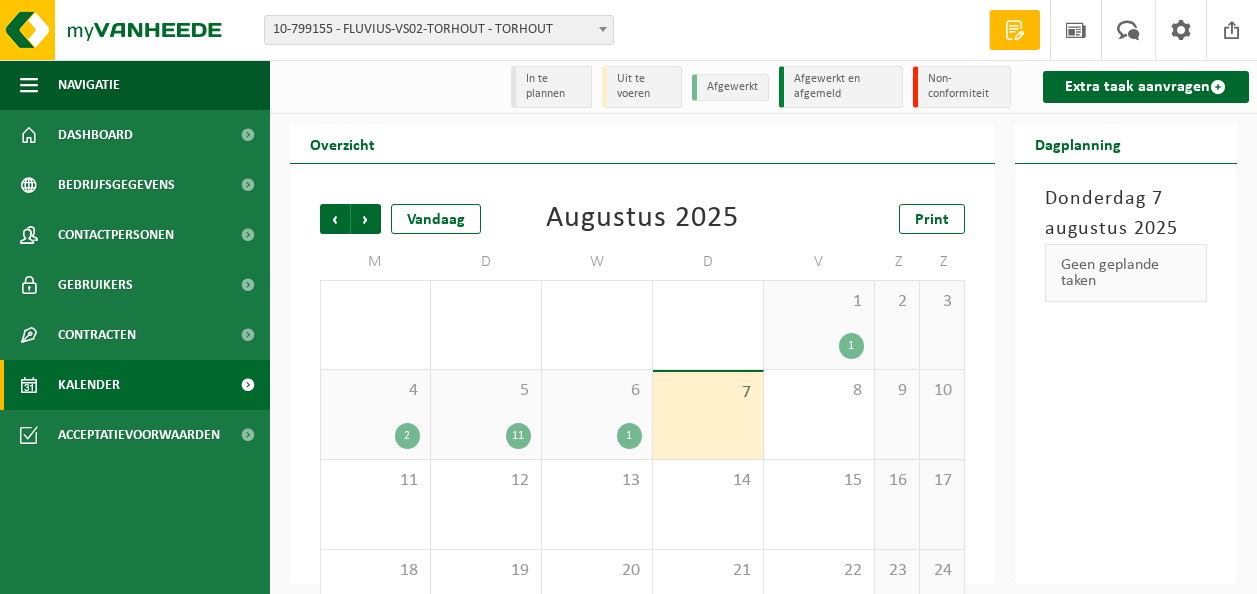 scroll, scrollTop: 0, scrollLeft: 0, axis: both 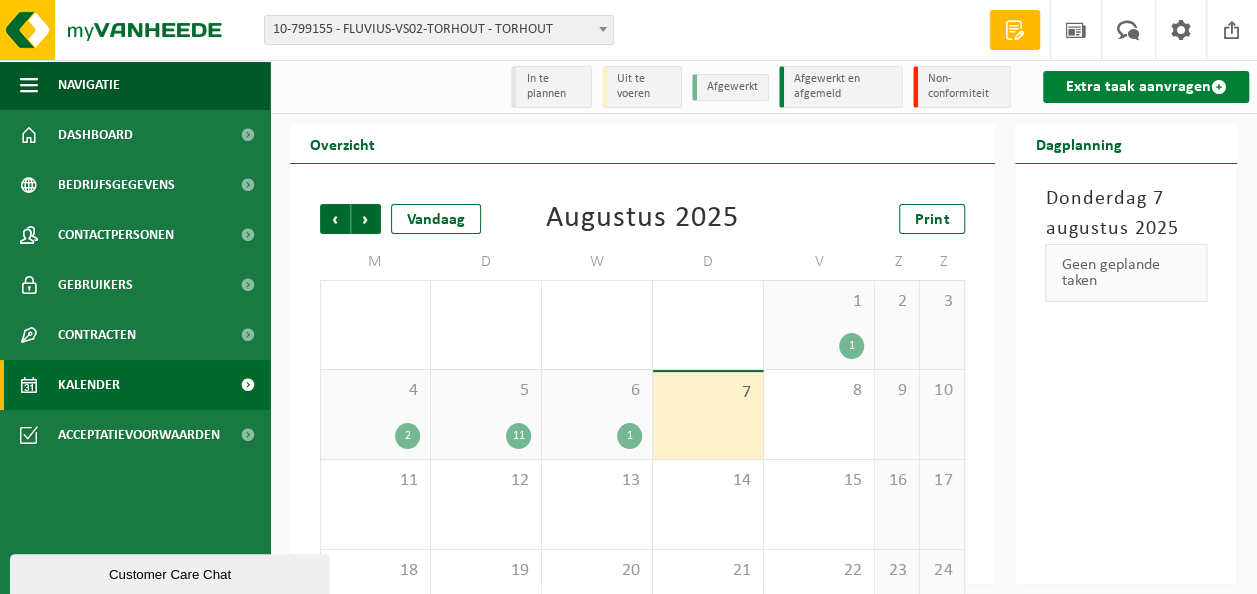 click on "Extra taak aanvragen" at bounding box center [1146, 87] 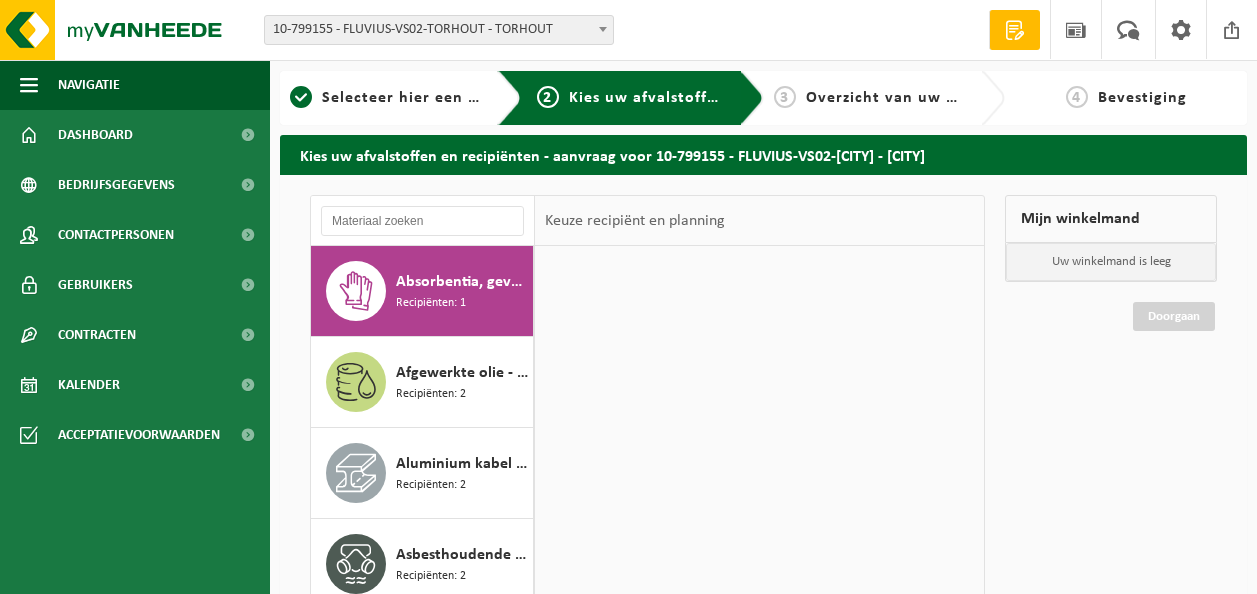 scroll, scrollTop: 0, scrollLeft: 0, axis: both 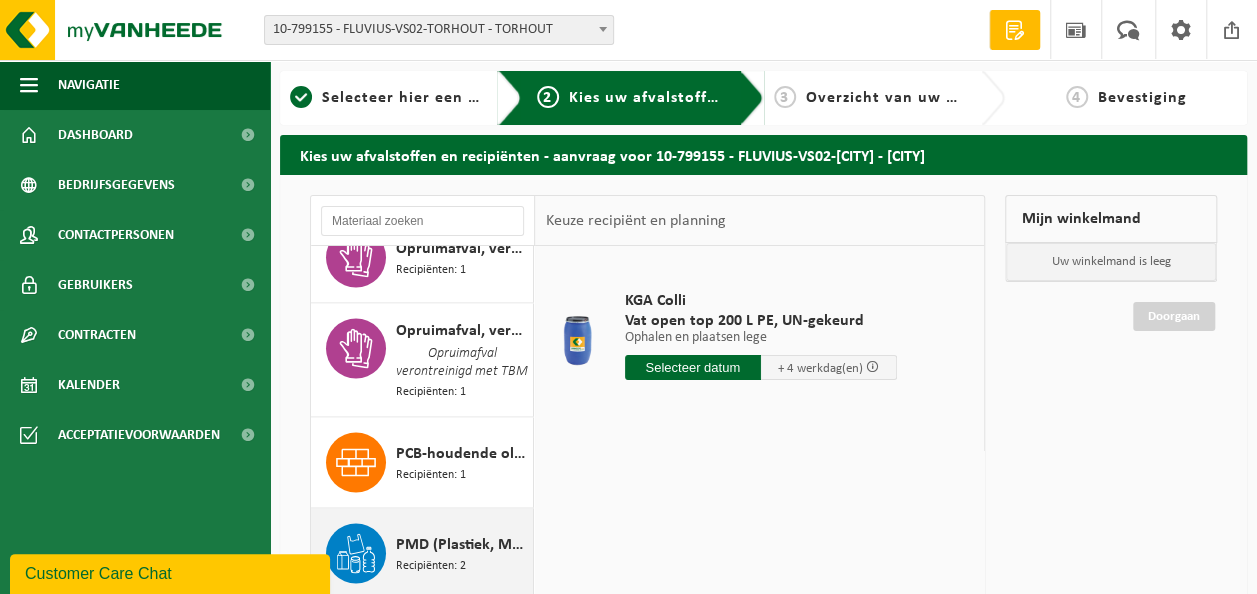click on "PMD (Plastiek, Metaal, Drankkartons) (bedrijven)" at bounding box center (462, 544) 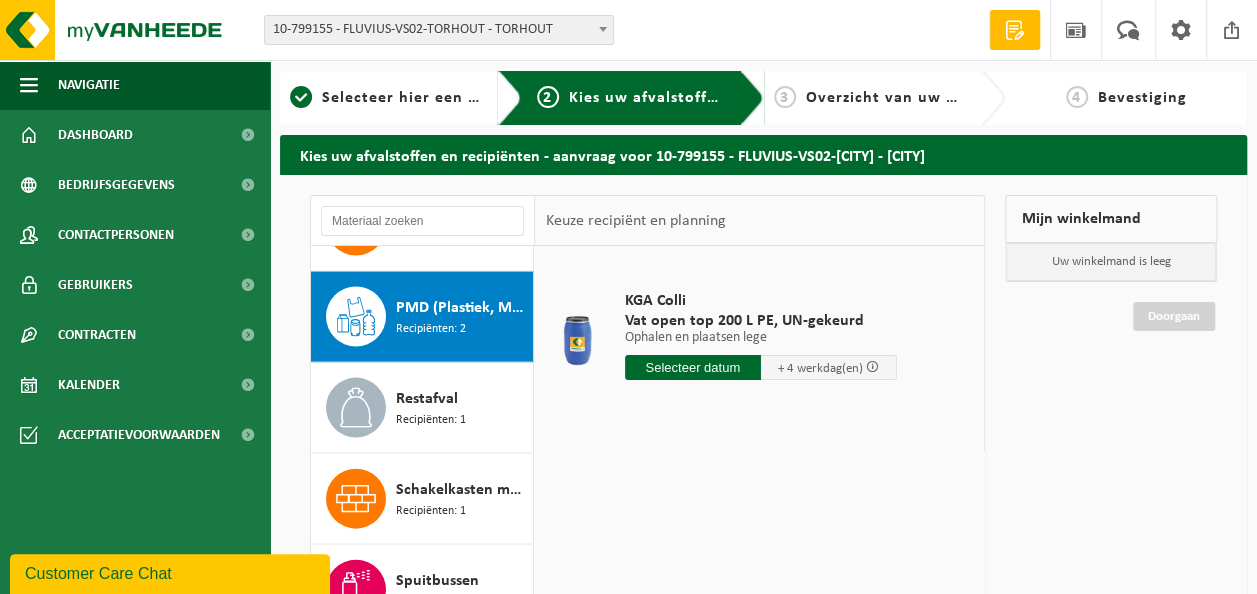 scroll, scrollTop: 2164, scrollLeft: 0, axis: vertical 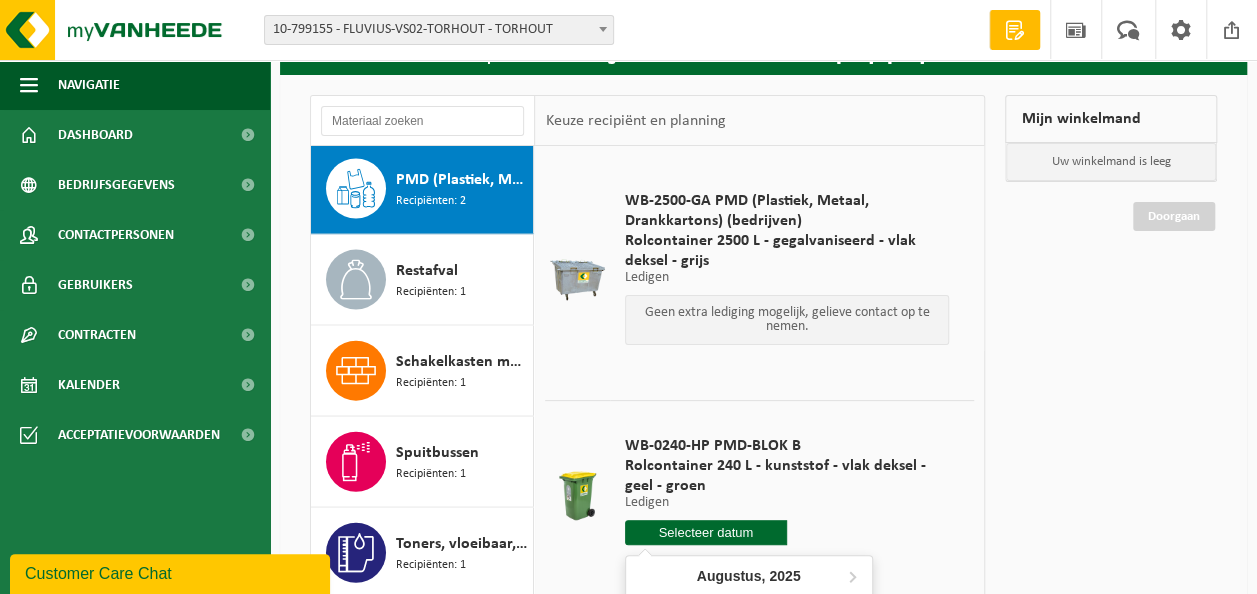 click at bounding box center [706, 532] 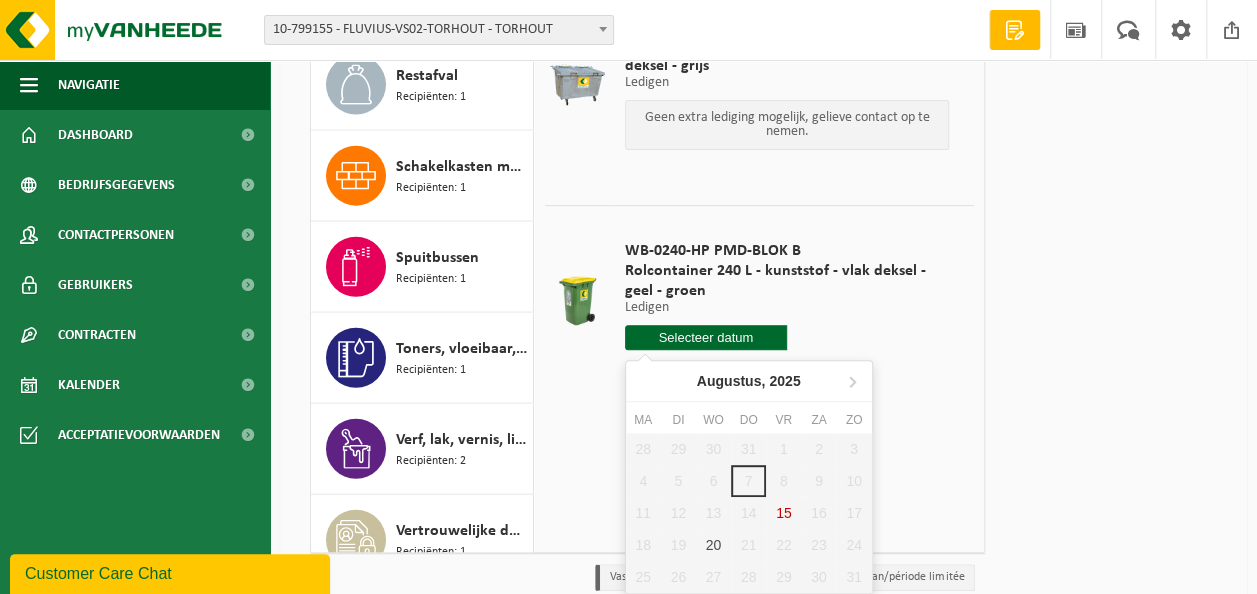 scroll, scrollTop: 300, scrollLeft: 0, axis: vertical 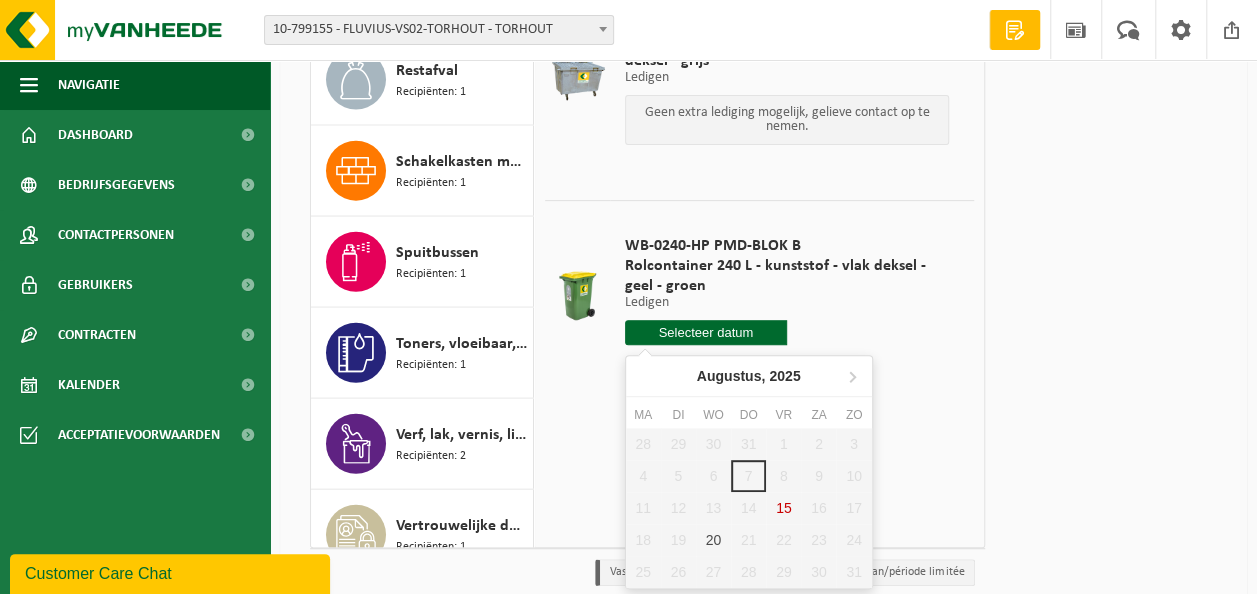 click at bounding box center (706, 332) 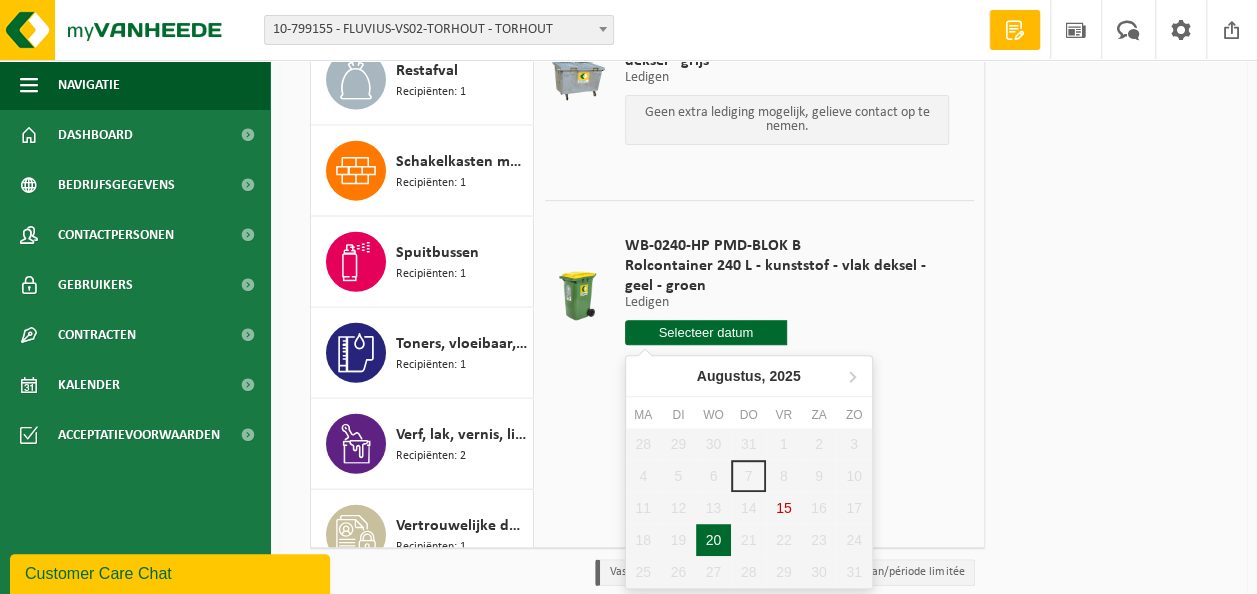 click on "20" at bounding box center [713, 540] 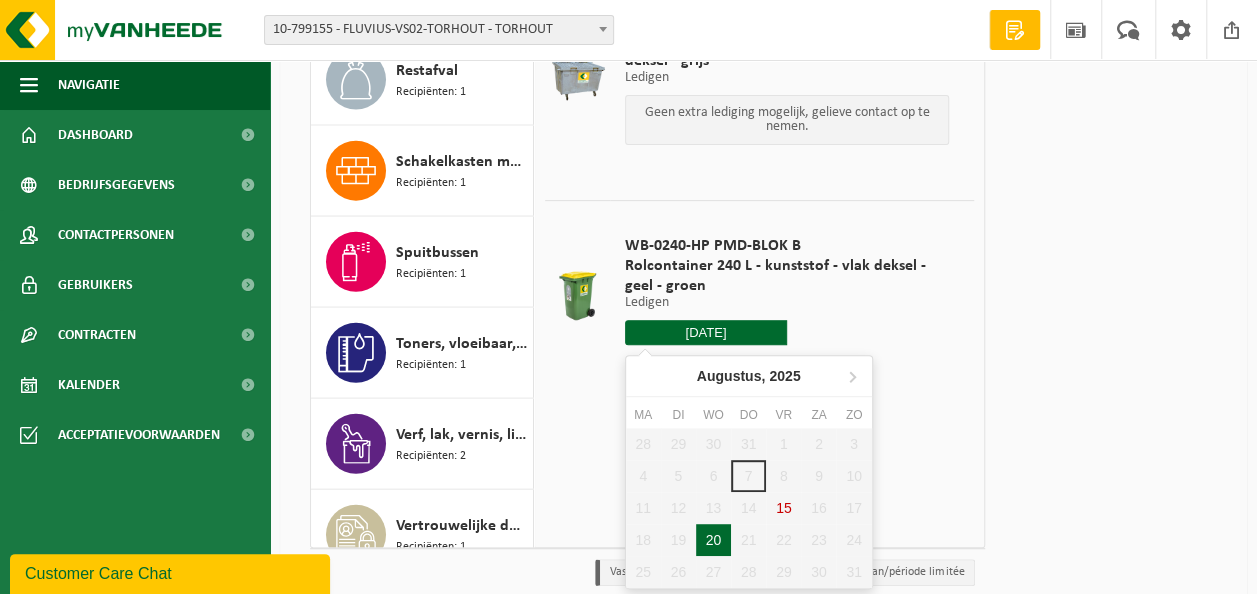 type on "Van 2025-08-20" 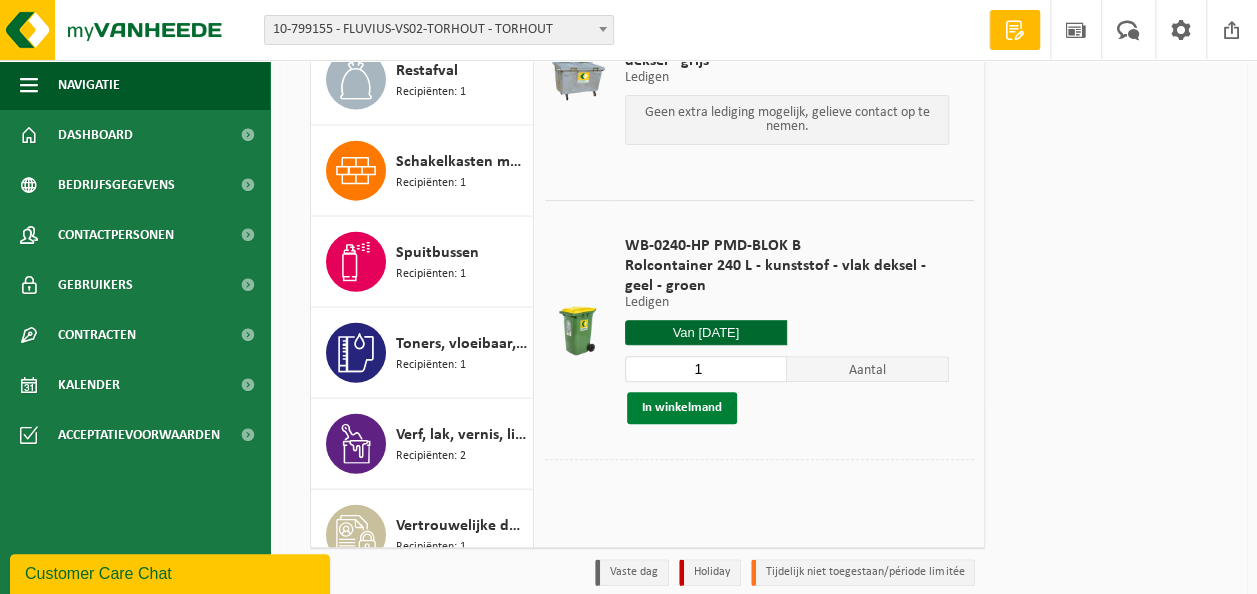 click on "In winkelmand" at bounding box center [682, 408] 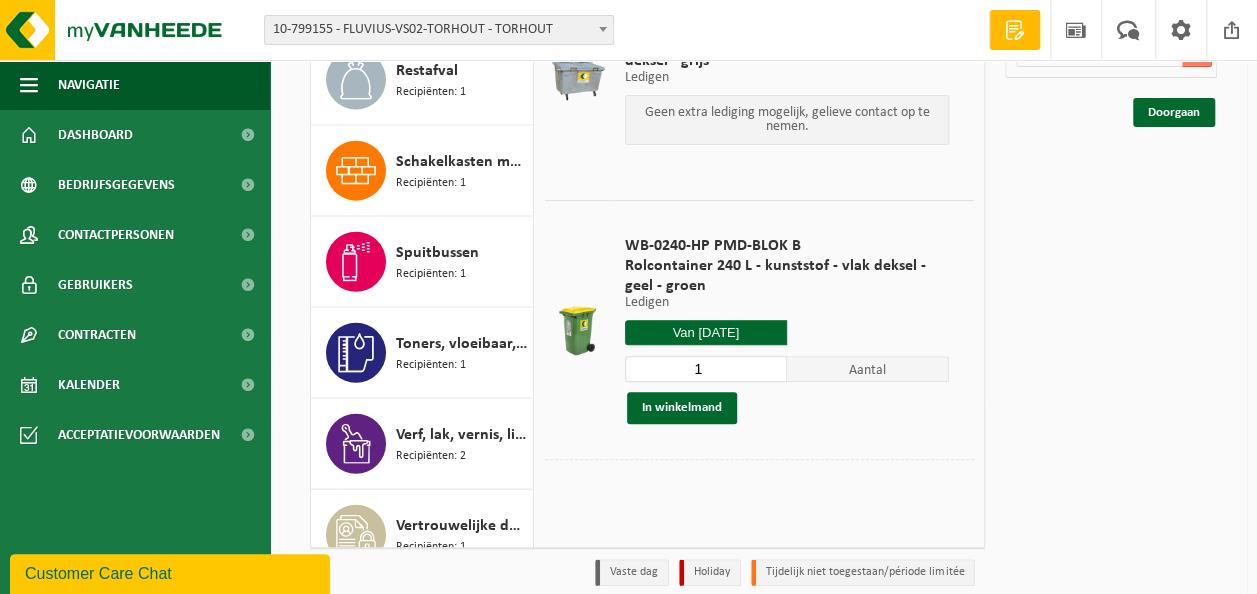 scroll, scrollTop: 0, scrollLeft: 0, axis: both 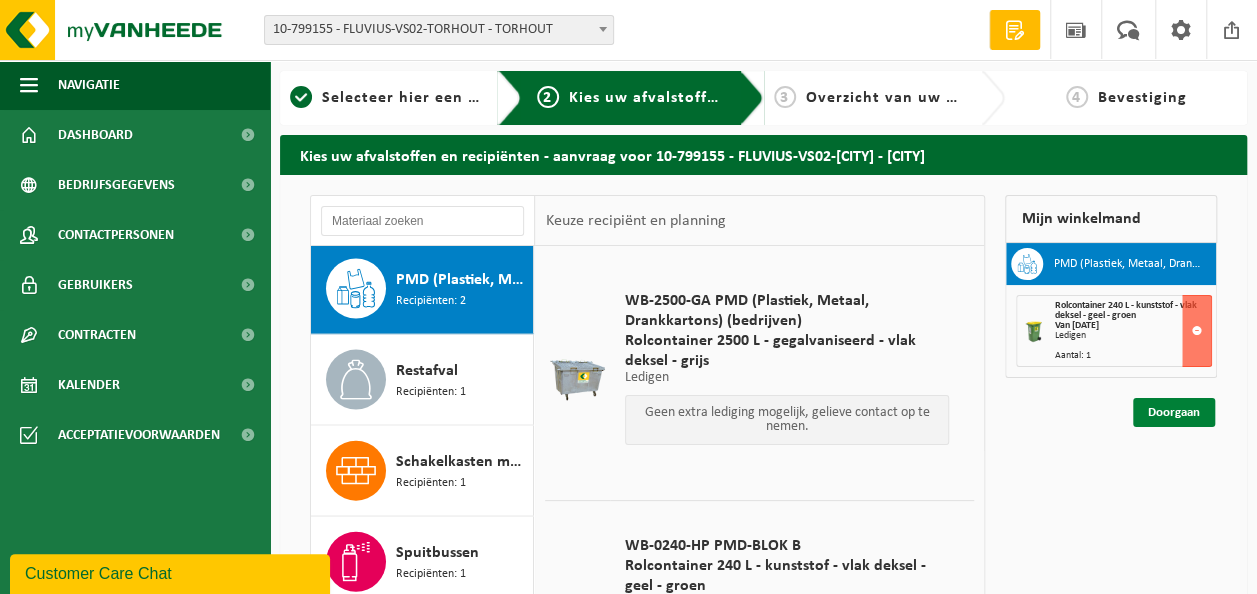 click on "Doorgaan" at bounding box center [1174, 412] 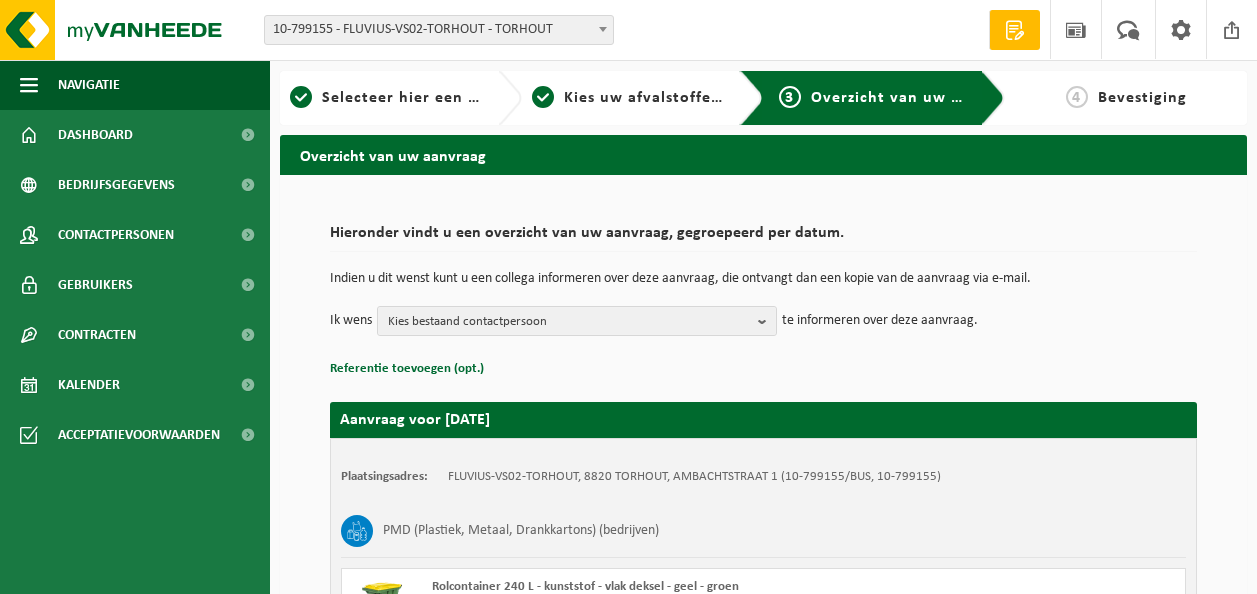 scroll, scrollTop: 0, scrollLeft: 0, axis: both 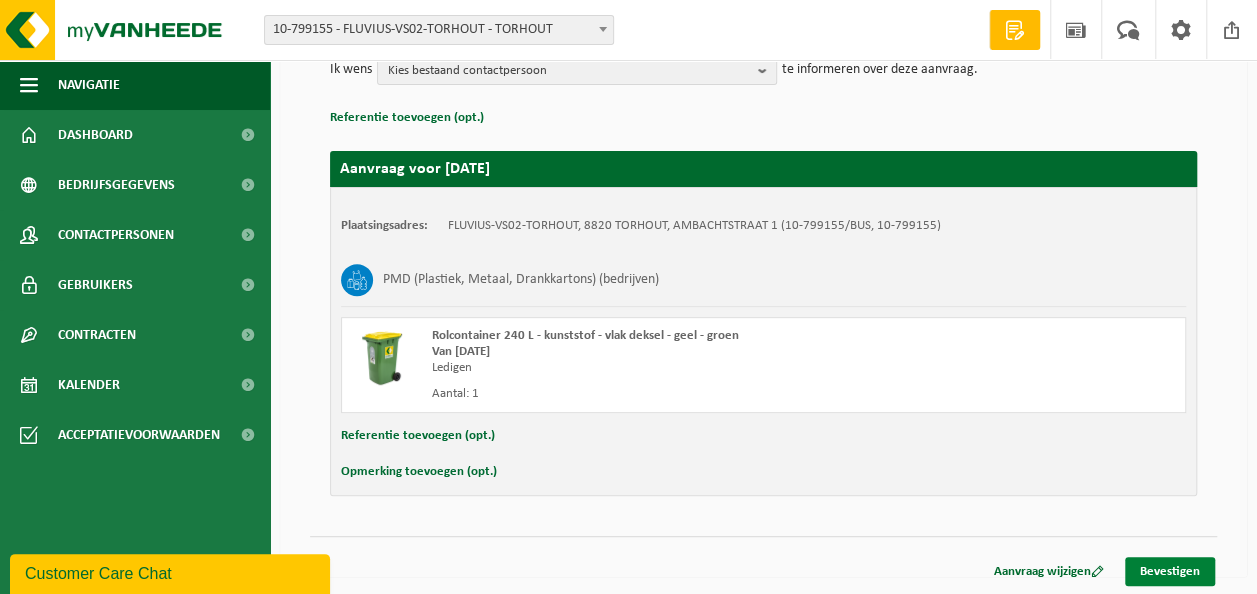 click on "Bevestigen" at bounding box center [1170, 571] 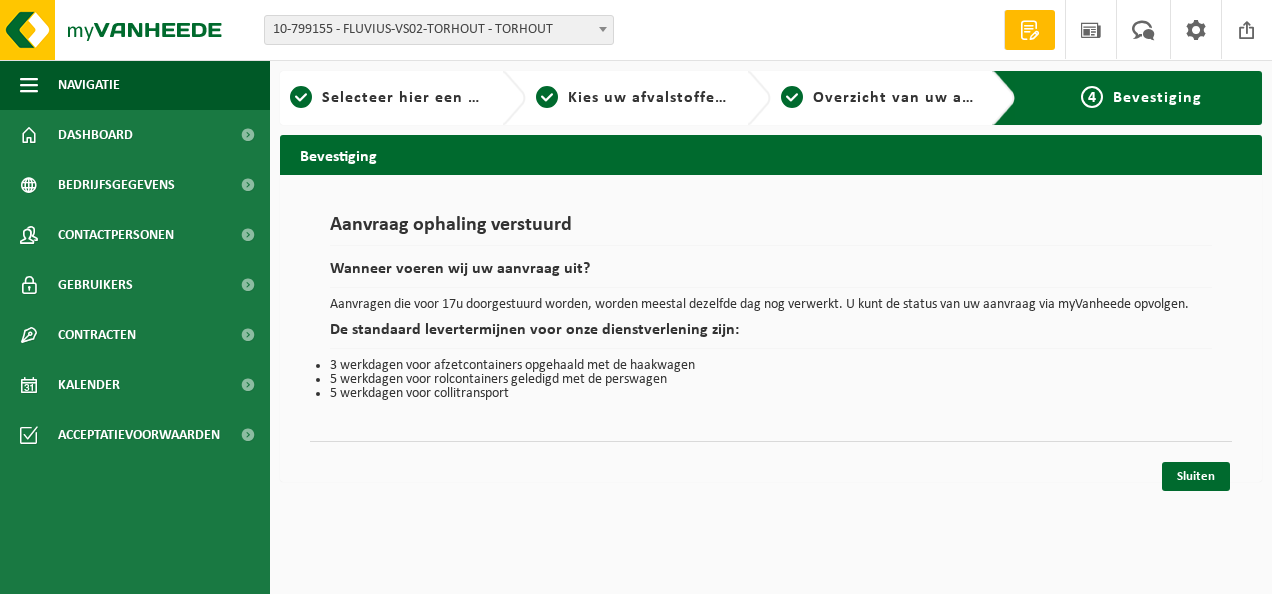 scroll, scrollTop: 0, scrollLeft: 0, axis: both 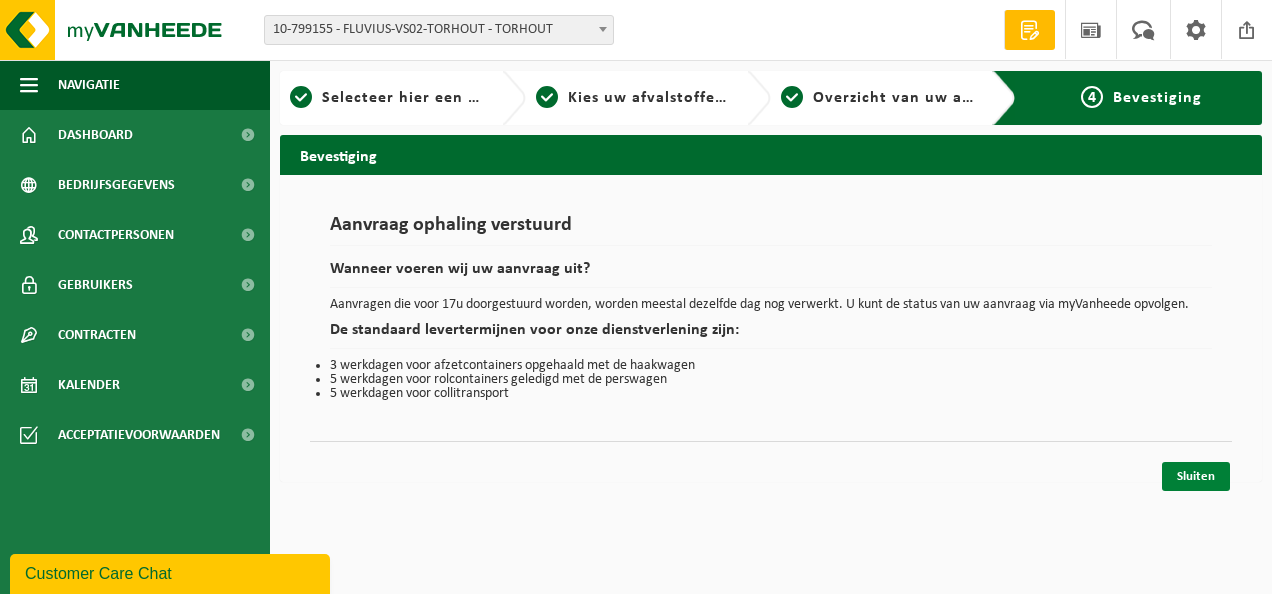 click on "Sluiten" at bounding box center (1196, 476) 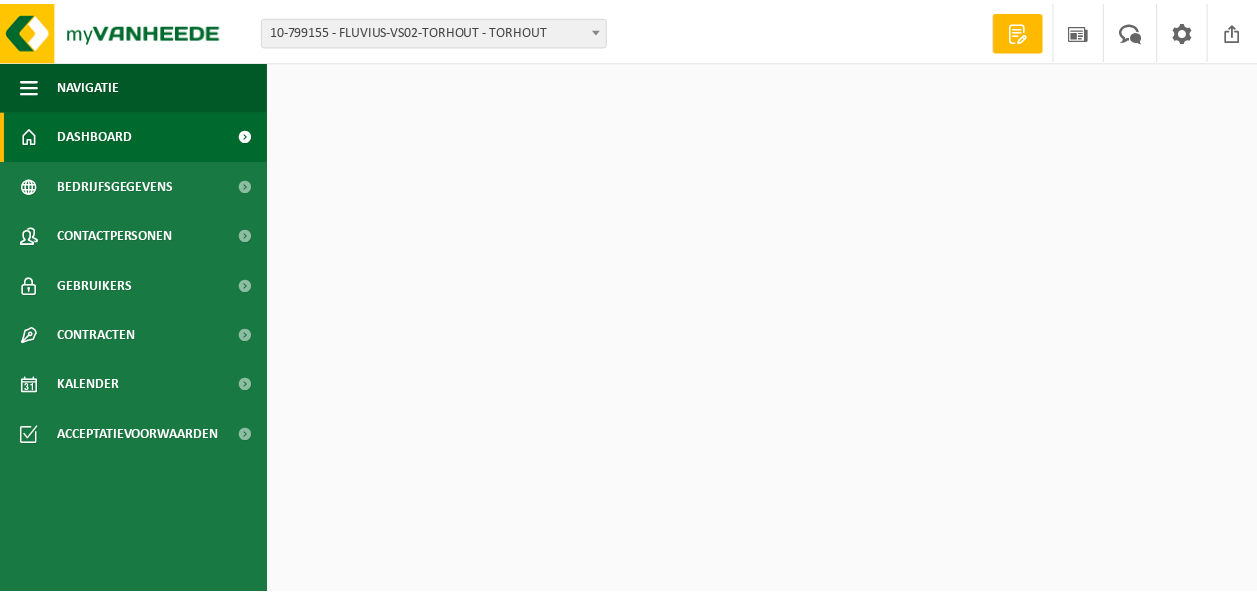 scroll, scrollTop: 0, scrollLeft: 0, axis: both 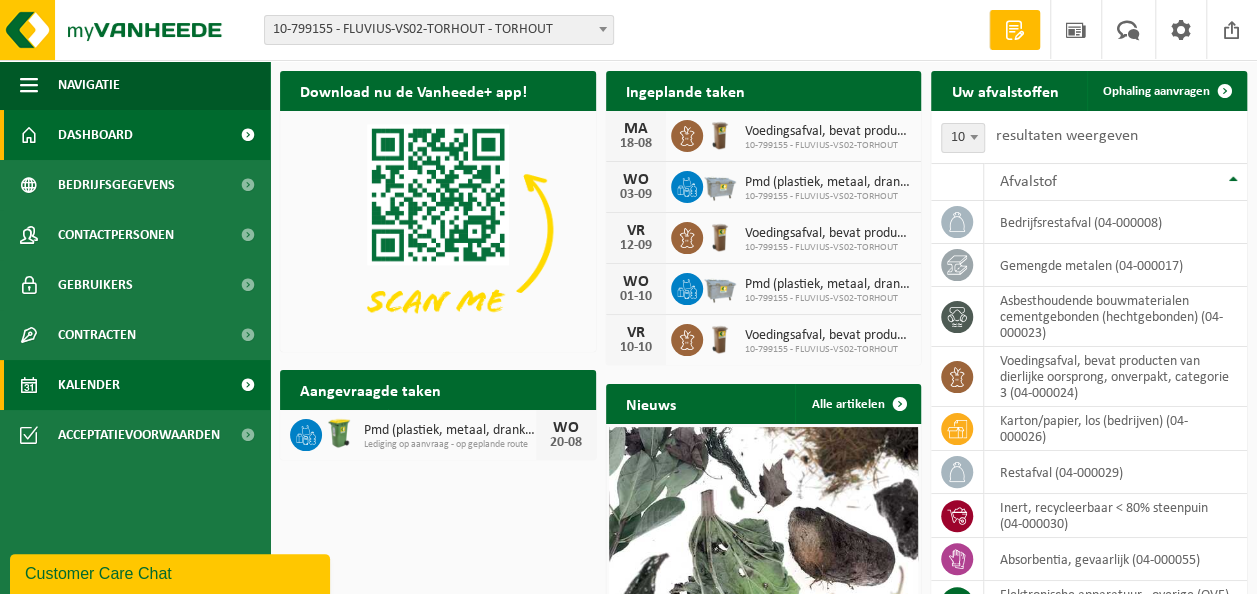 click on "Kalender" at bounding box center [135, 385] 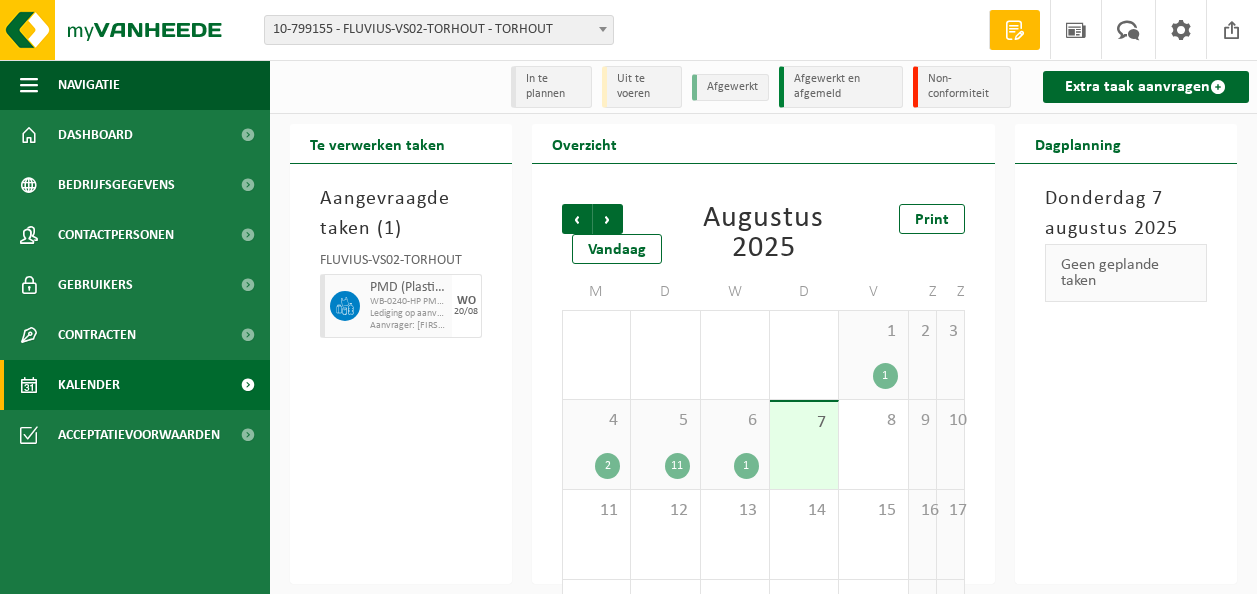 scroll, scrollTop: 0, scrollLeft: 0, axis: both 